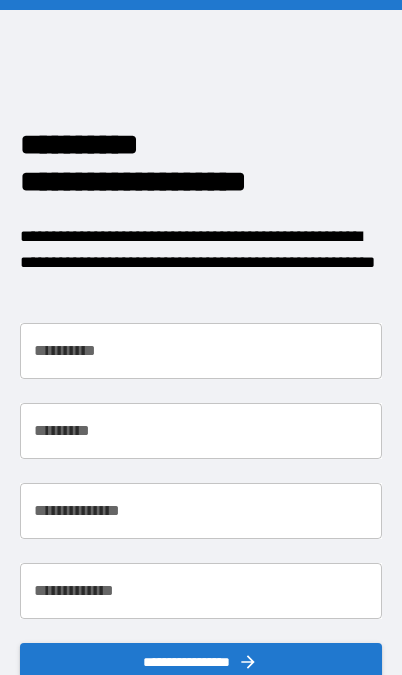 scroll, scrollTop: 0, scrollLeft: 0, axis: both 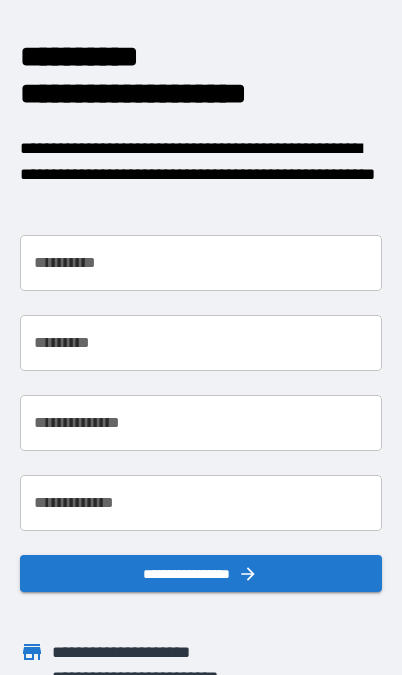 click on "**********" at bounding box center [201, 263] 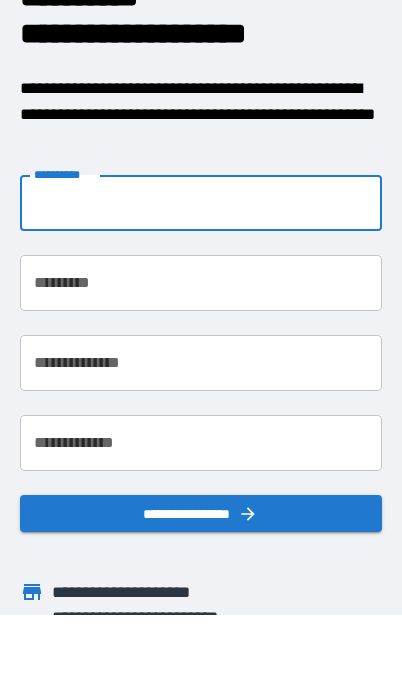 type on "*********" 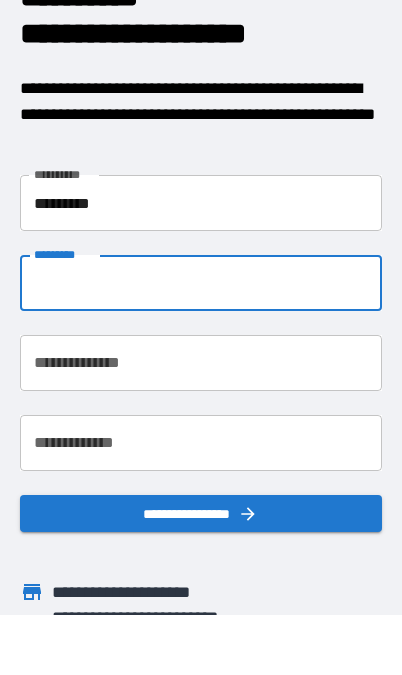 type on "****" 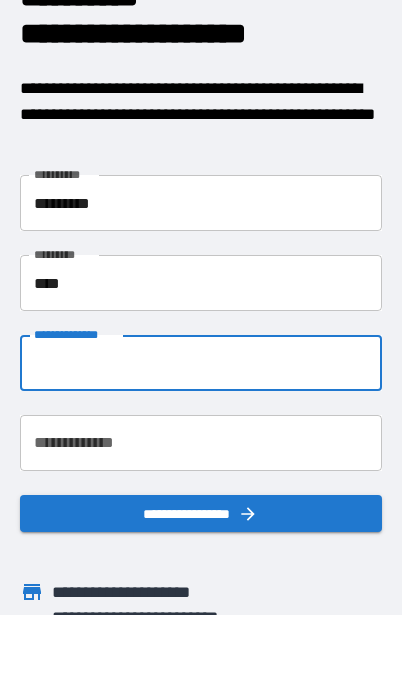type on "**********" 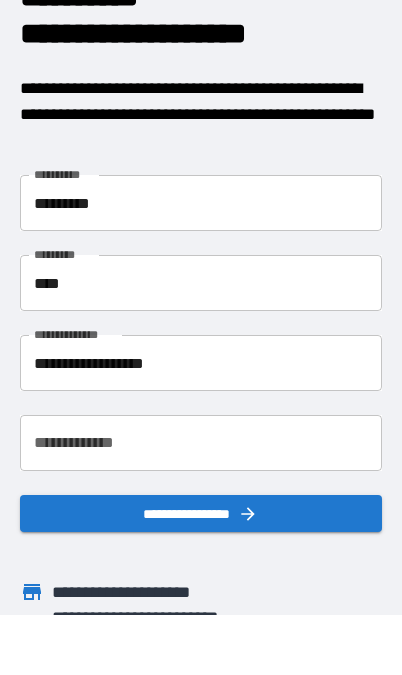 scroll, scrollTop: 60, scrollLeft: 0, axis: vertical 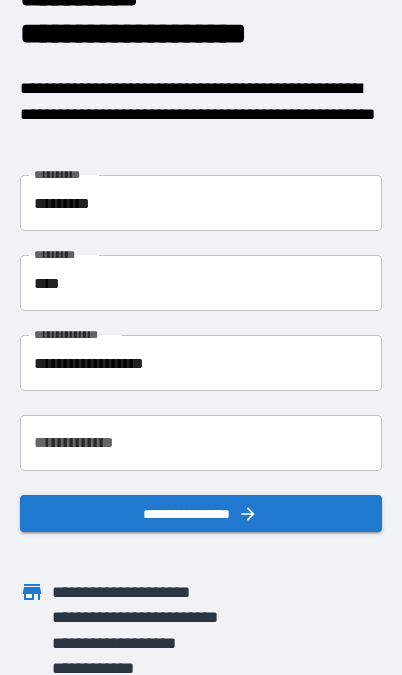 click on "**********" at bounding box center (201, 443) 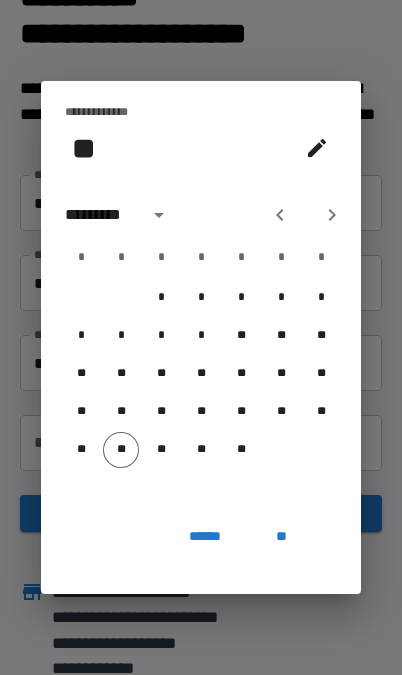 click on "*********" at bounding box center (100, 215) 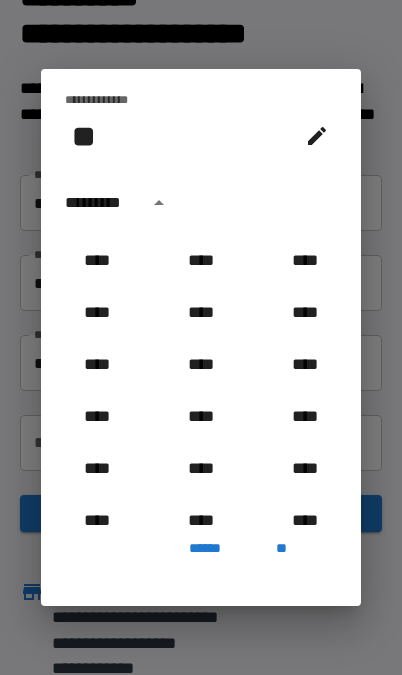 scroll, scrollTop: 699, scrollLeft: 0, axis: vertical 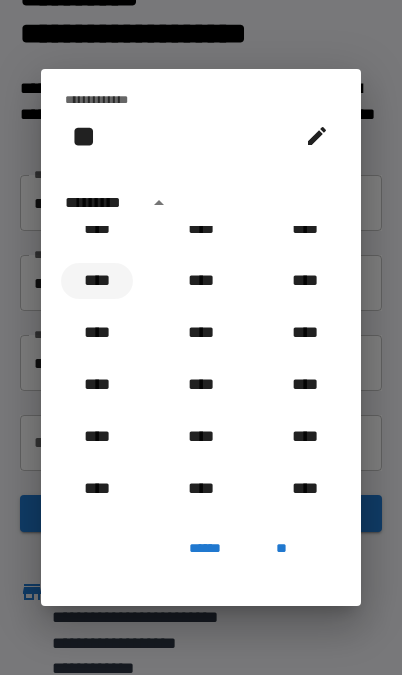 click on "****" at bounding box center [97, 281] 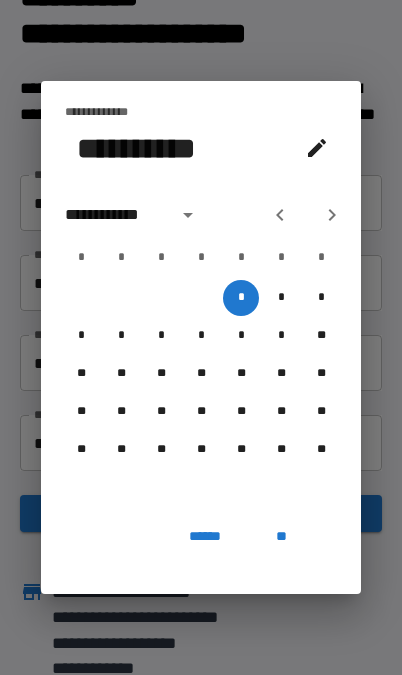 click 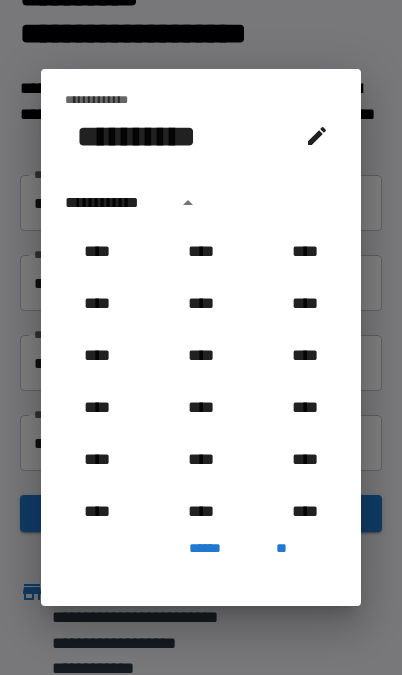 scroll, scrollTop: 602, scrollLeft: 0, axis: vertical 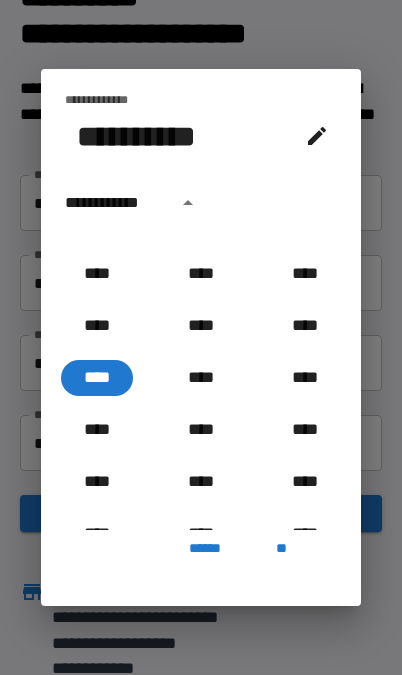 click on "**********" at bounding box center (115, 203) 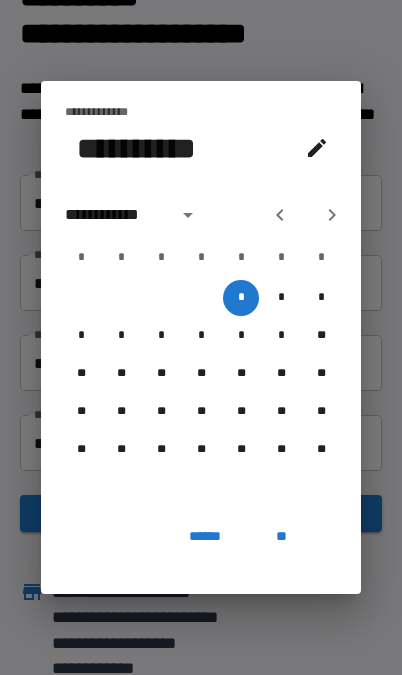 click 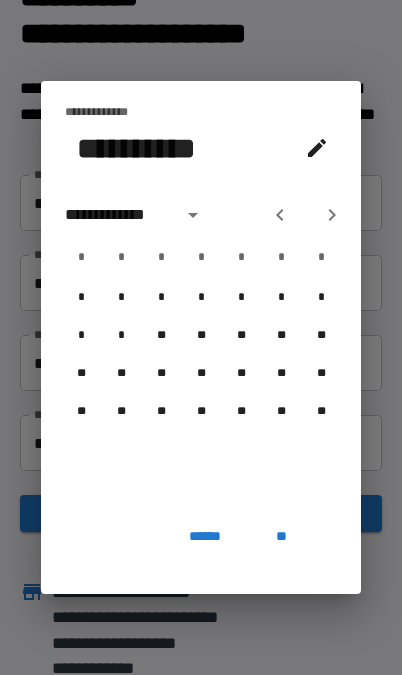 click 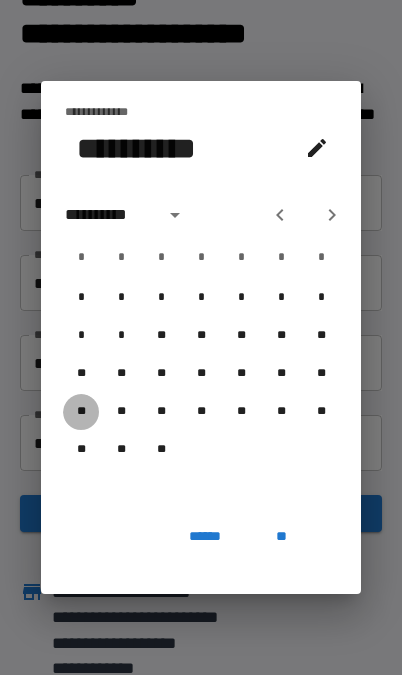 click on "**" at bounding box center (81, 412) 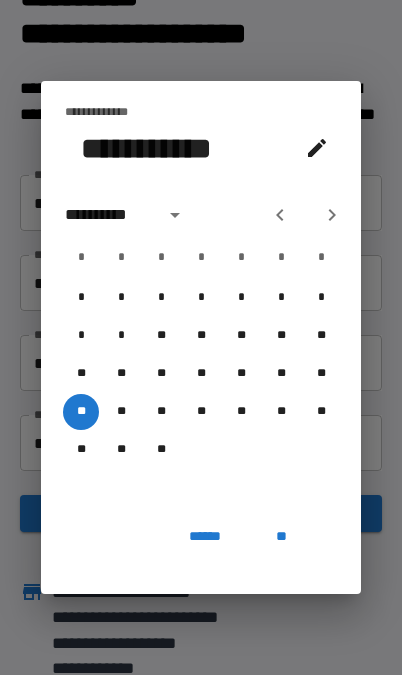 click on "**" at bounding box center [281, 536] 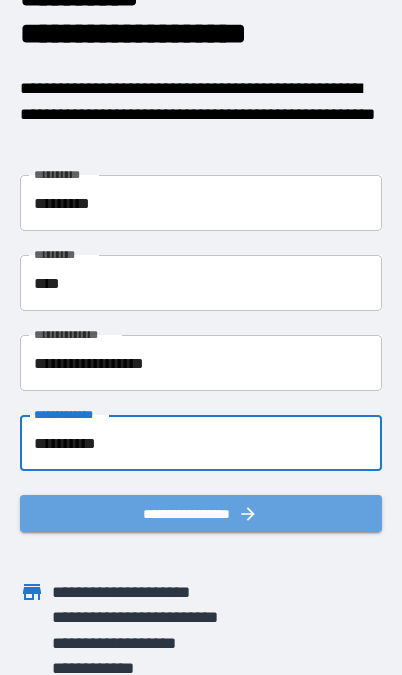 click on "**********" at bounding box center (201, 513) 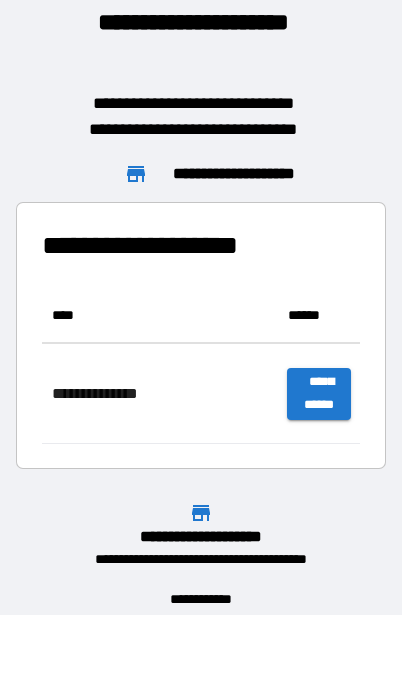 scroll, scrollTop: 1, scrollLeft: 1, axis: both 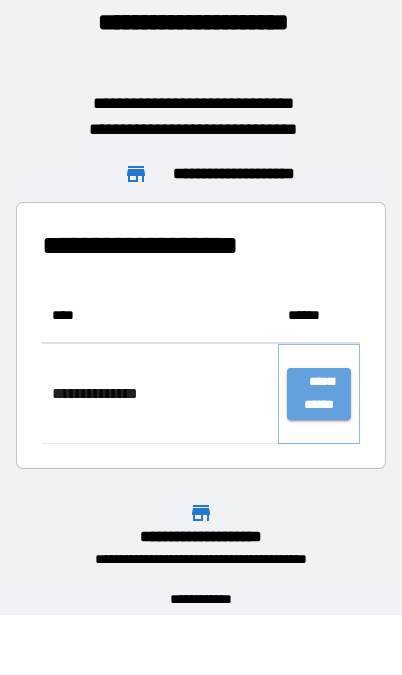 click on "**********" at bounding box center [319, 394] 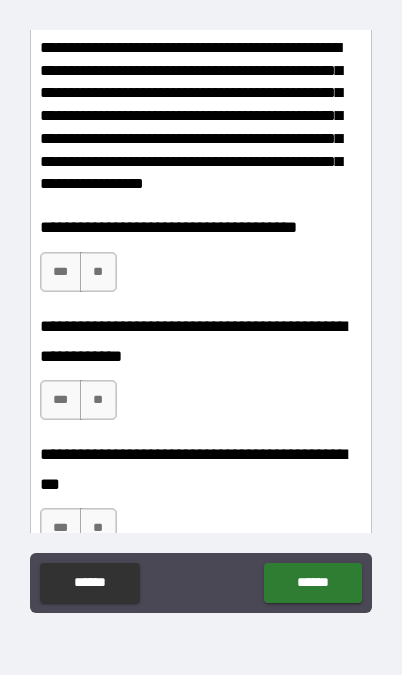 scroll, scrollTop: 250, scrollLeft: 0, axis: vertical 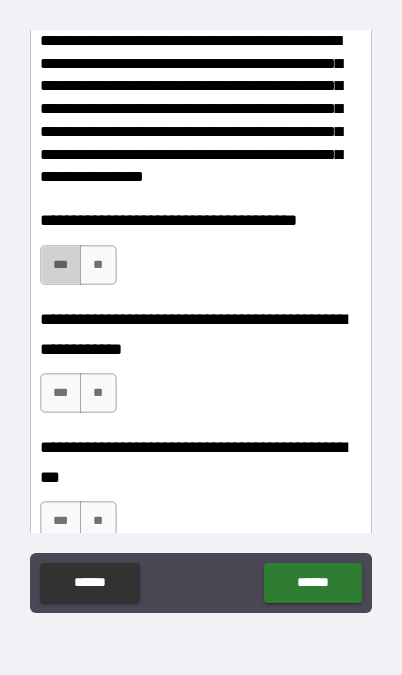 click on "***" at bounding box center (61, 265) 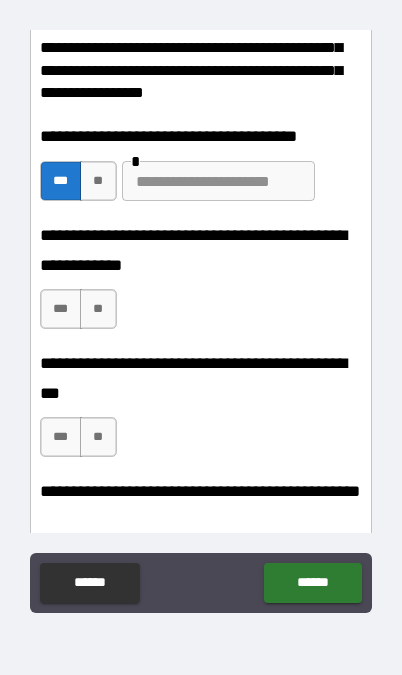 scroll, scrollTop: 345, scrollLeft: 0, axis: vertical 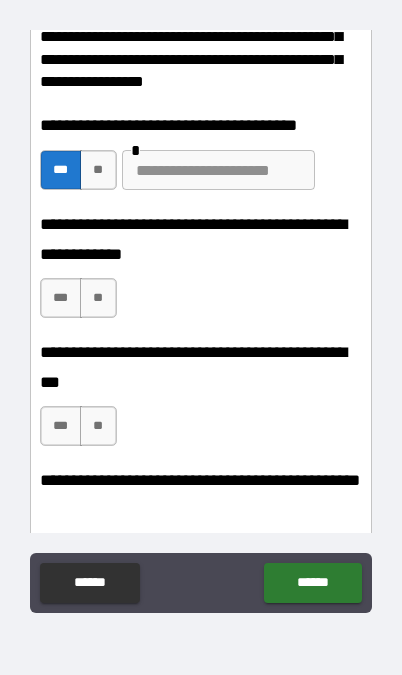 click on "**" at bounding box center (98, 298) 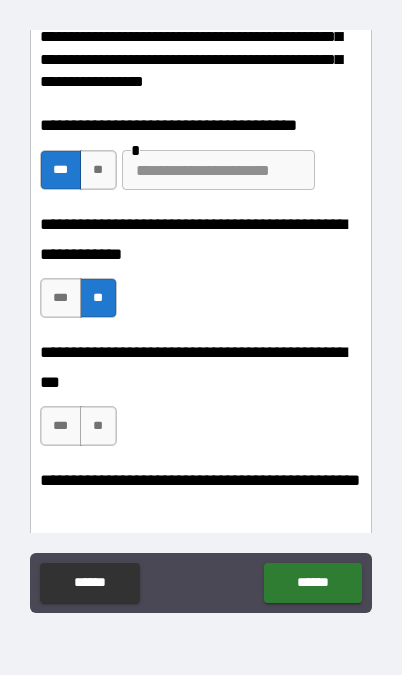 click on "***" at bounding box center (61, 298) 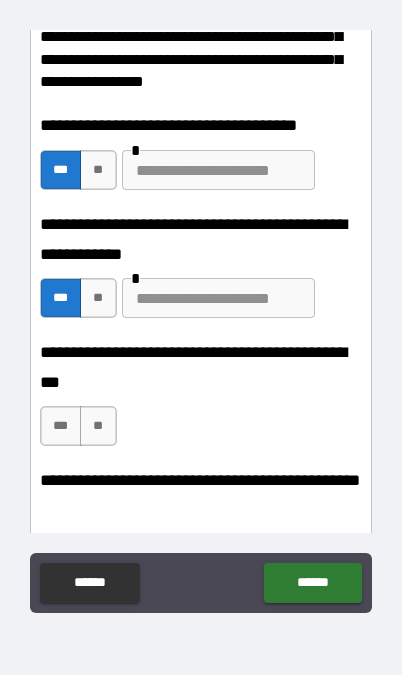 click at bounding box center (218, 298) 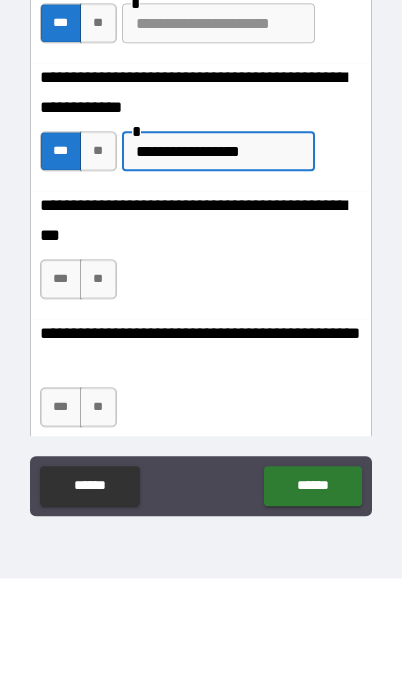 scroll, scrollTop: 401, scrollLeft: 0, axis: vertical 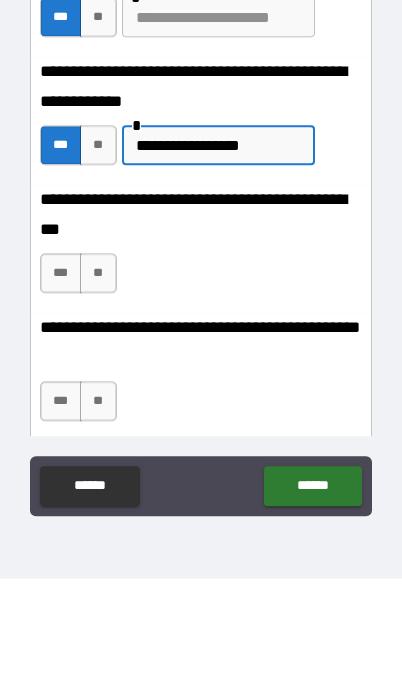 type on "**********" 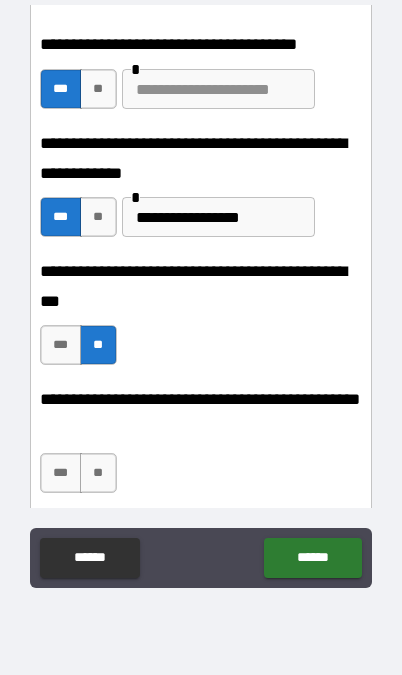 click on "***" at bounding box center [61, 473] 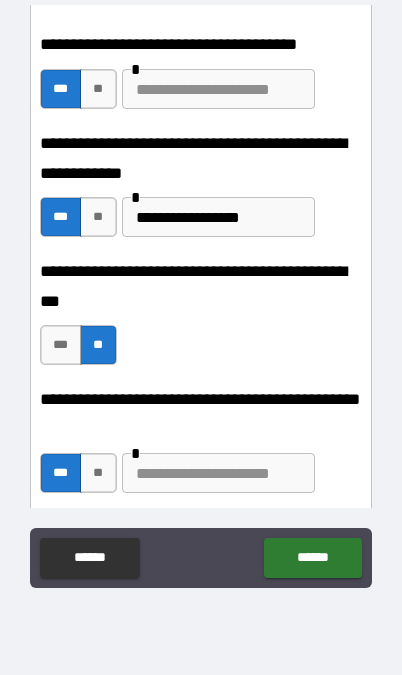 click at bounding box center (218, 473) 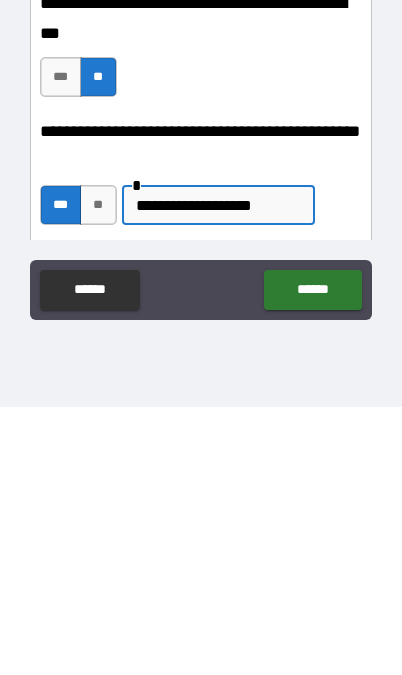 click on "**********" at bounding box center [218, 473] 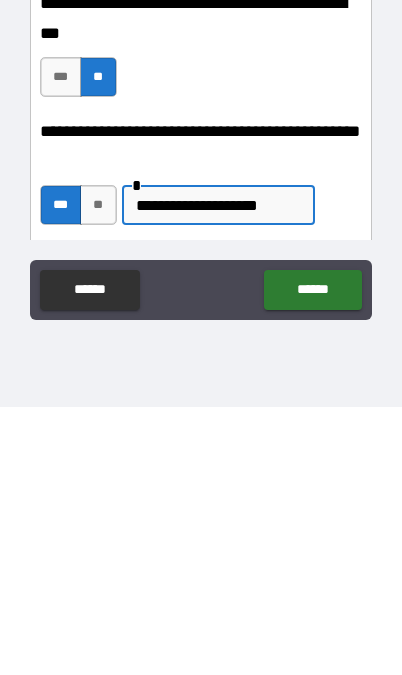 click on "**********" at bounding box center [218, 473] 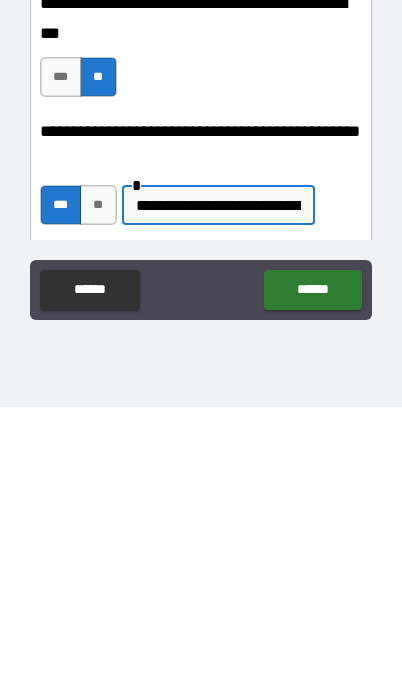 type on "**********" 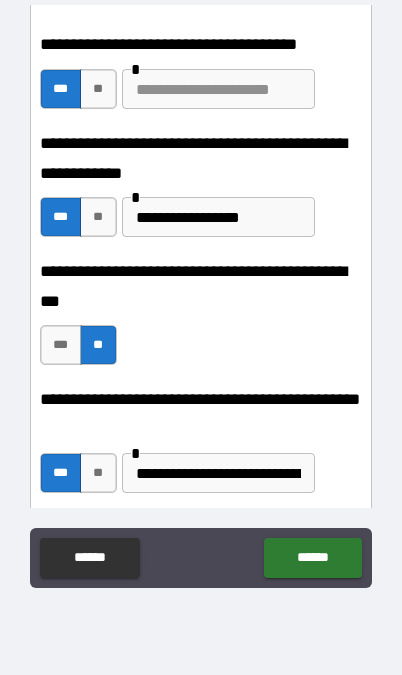 click on "******" at bounding box center [312, 558] 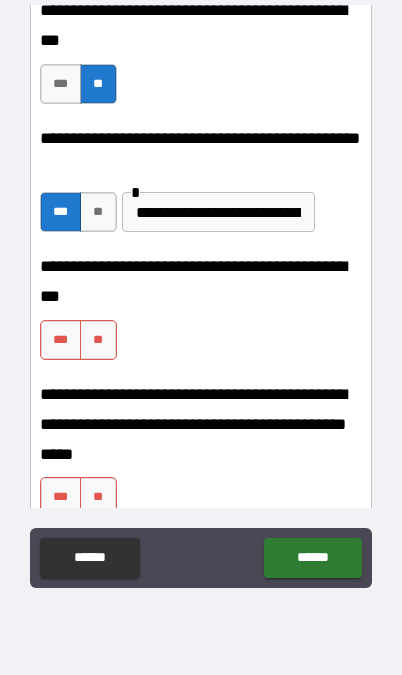 scroll, scrollTop: 692, scrollLeft: 0, axis: vertical 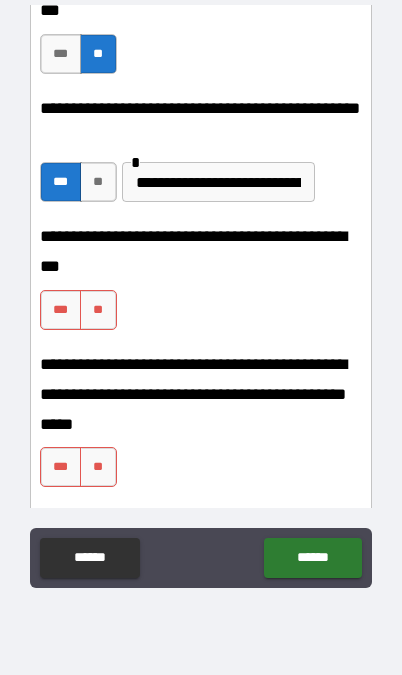 click on "******" at bounding box center [89, 558] 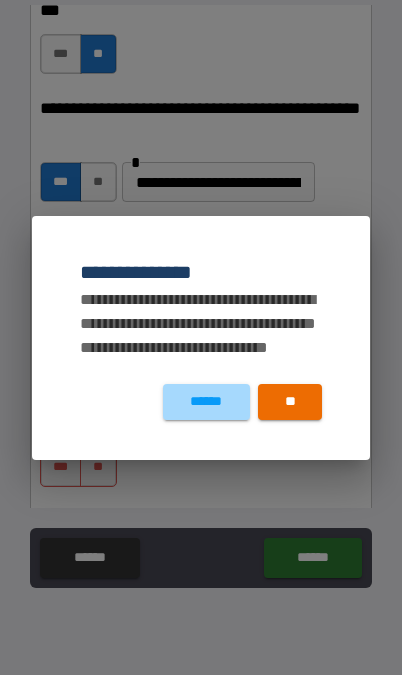 click on "******" at bounding box center [206, 402] 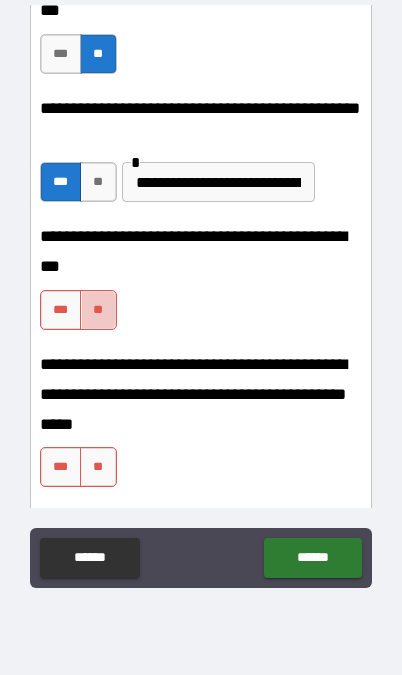 click on "**" at bounding box center (98, 310) 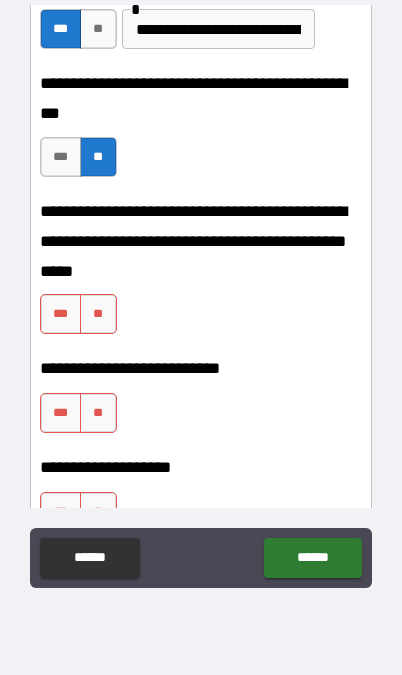 scroll, scrollTop: 852, scrollLeft: 0, axis: vertical 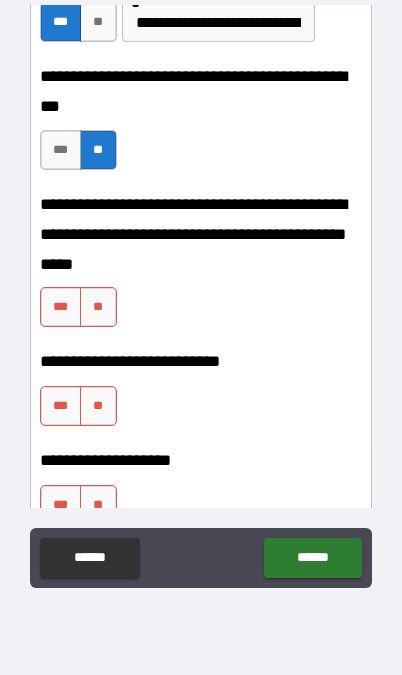 click on "**" at bounding box center (98, 307) 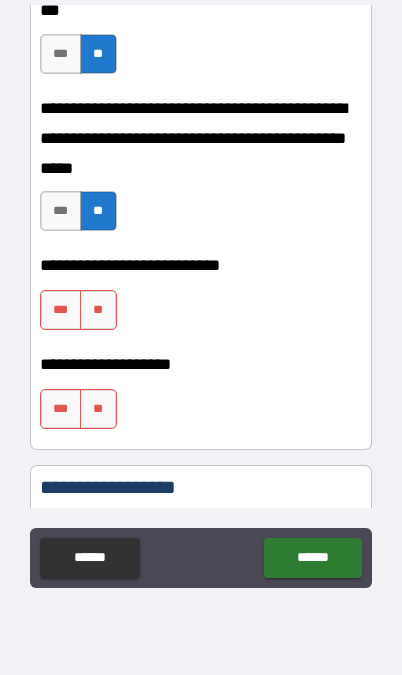 scroll, scrollTop: 949, scrollLeft: 0, axis: vertical 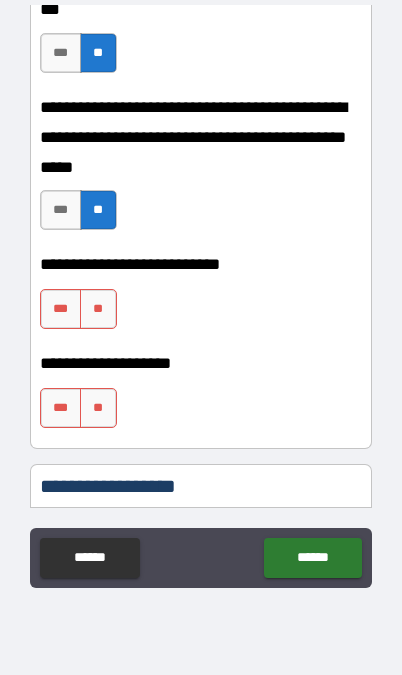 click on "**" at bounding box center [98, 309] 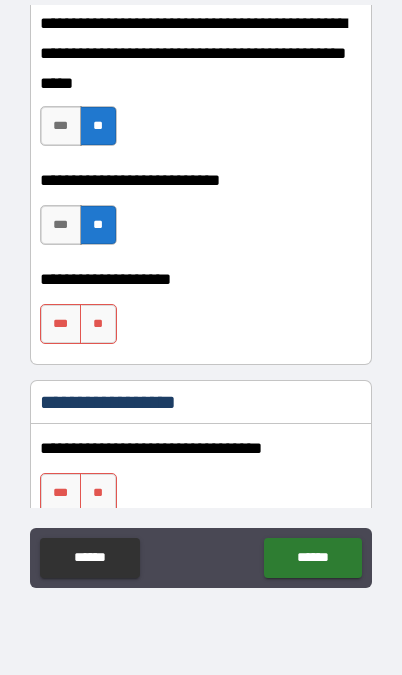 scroll, scrollTop: 1045, scrollLeft: 0, axis: vertical 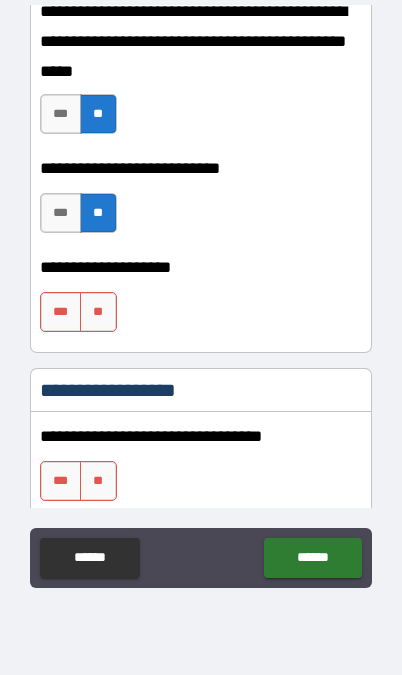 click on "***" at bounding box center [61, 312] 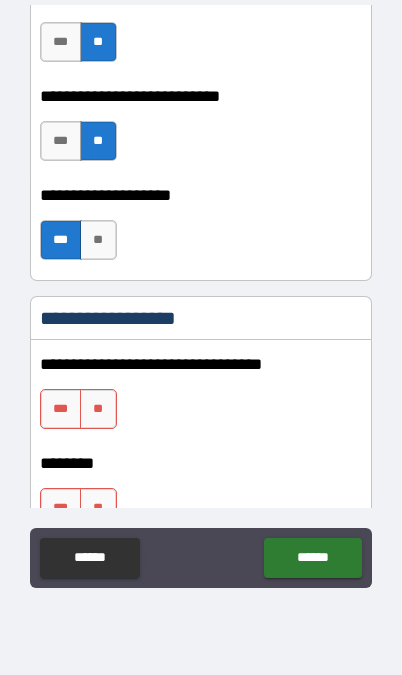 scroll, scrollTop: 1121, scrollLeft: 0, axis: vertical 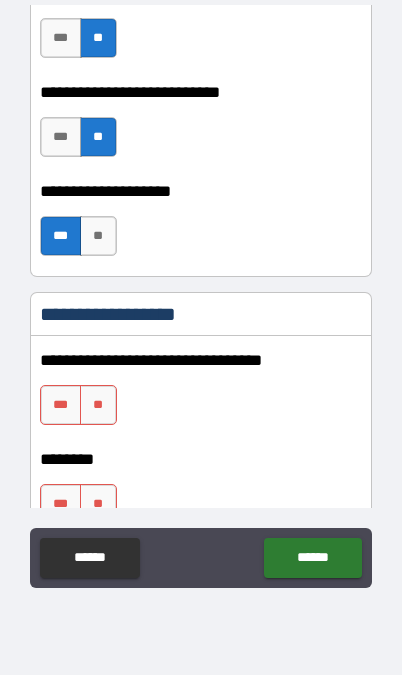 click on "**" at bounding box center [98, 405] 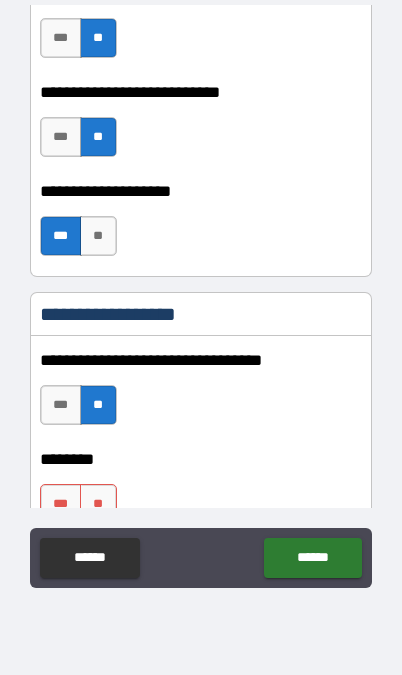 click on "**" at bounding box center (98, 405) 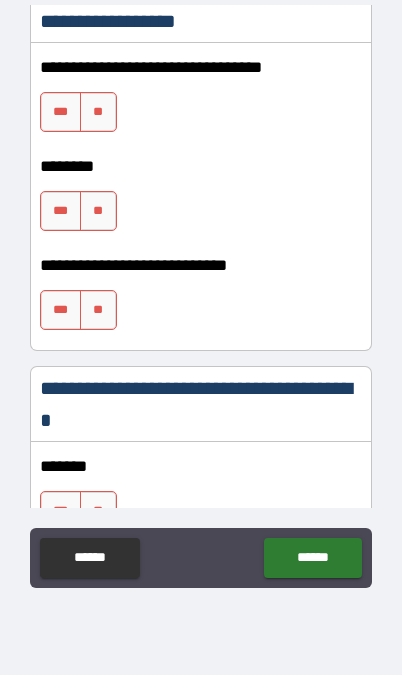 scroll, scrollTop: 1419, scrollLeft: 0, axis: vertical 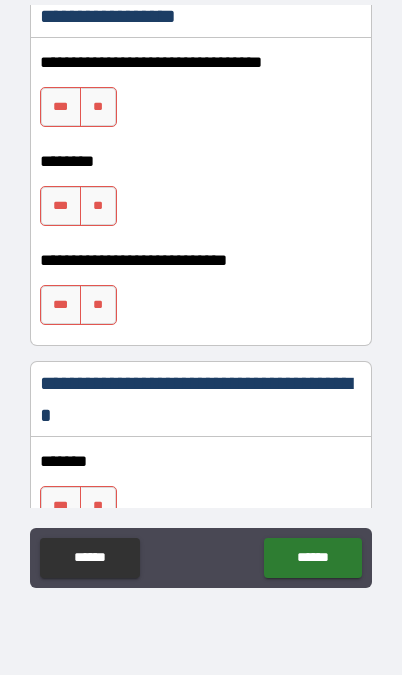 click on "**" at bounding box center (98, 107) 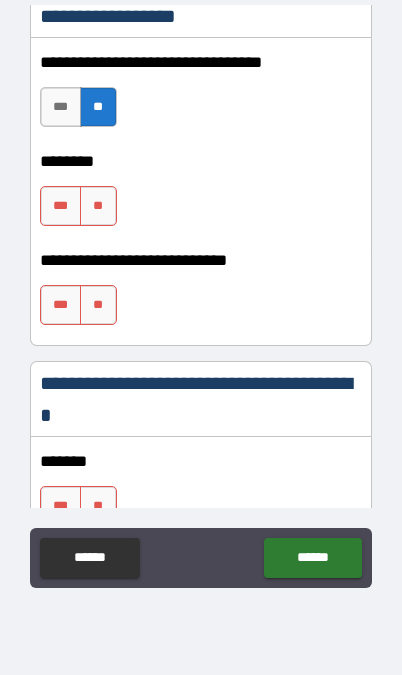 click on "**" at bounding box center (98, 206) 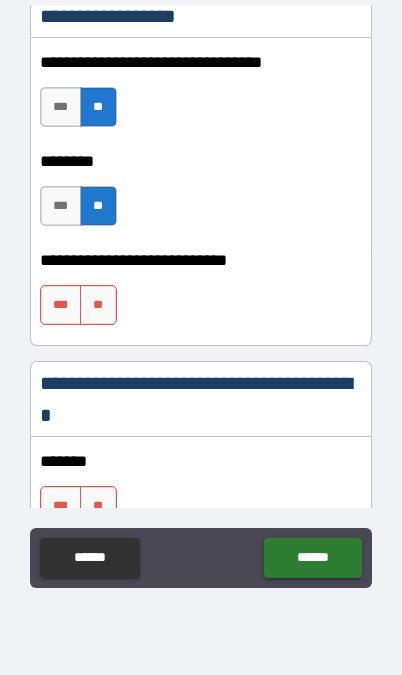 click on "**" at bounding box center (98, 305) 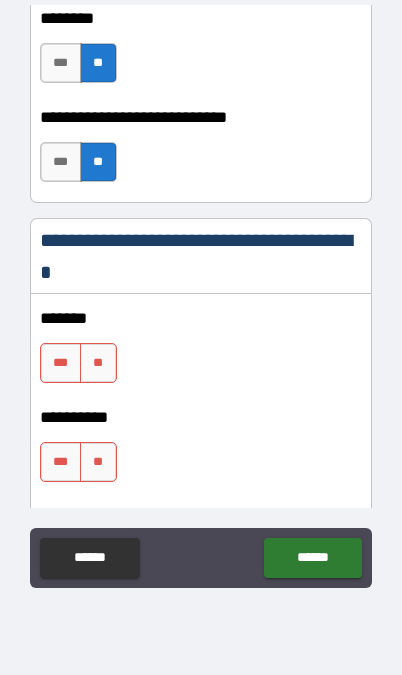 scroll, scrollTop: 1570, scrollLeft: 0, axis: vertical 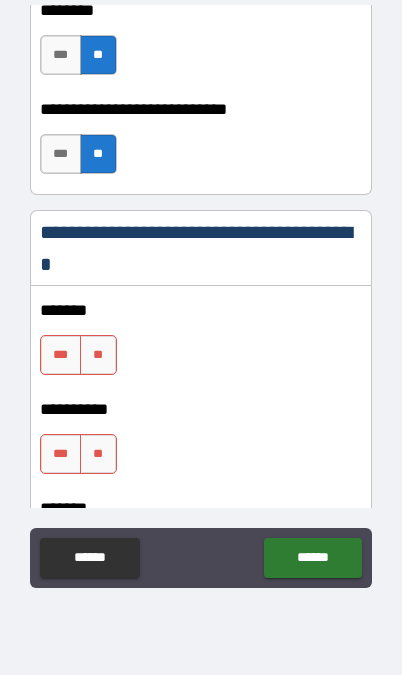 click on "**" at bounding box center [98, 454] 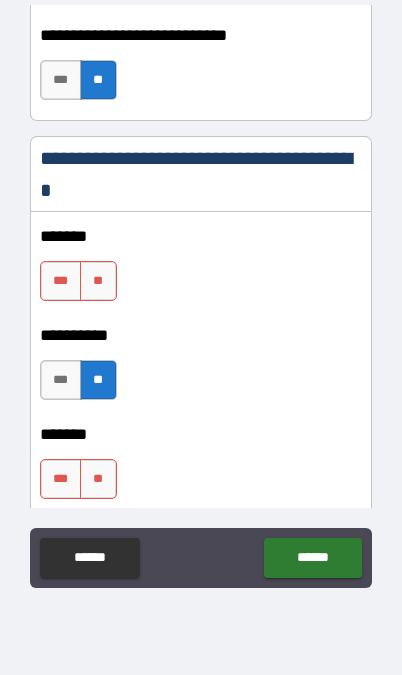 click on "**" at bounding box center [98, 281] 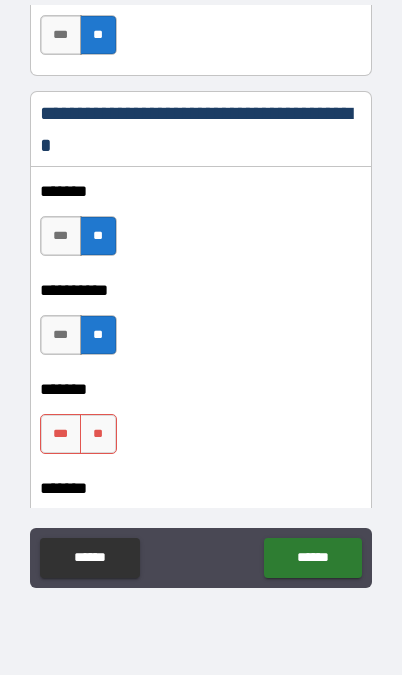 scroll, scrollTop: 1733, scrollLeft: 0, axis: vertical 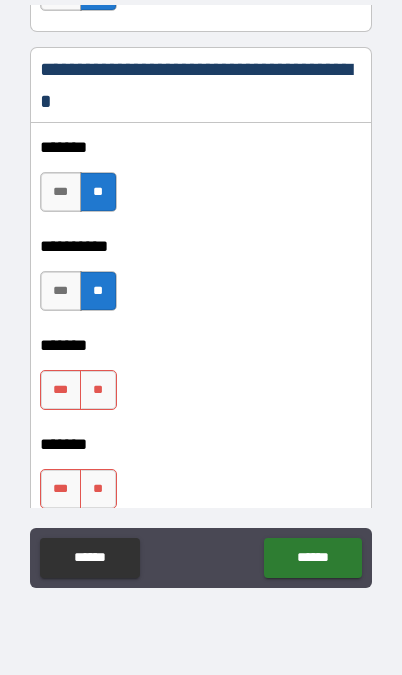 click on "**" at bounding box center [98, 390] 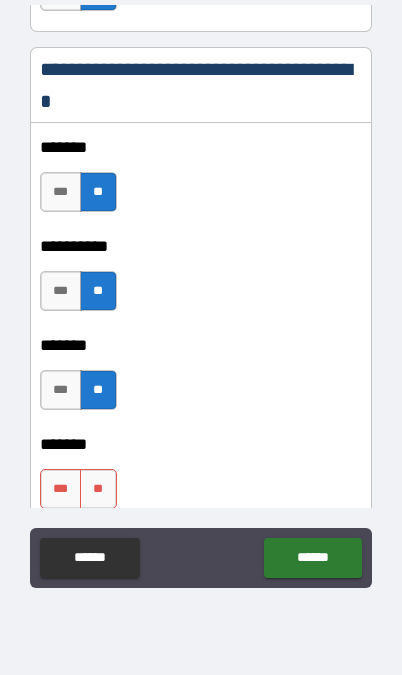 scroll, scrollTop: 1818, scrollLeft: 0, axis: vertical 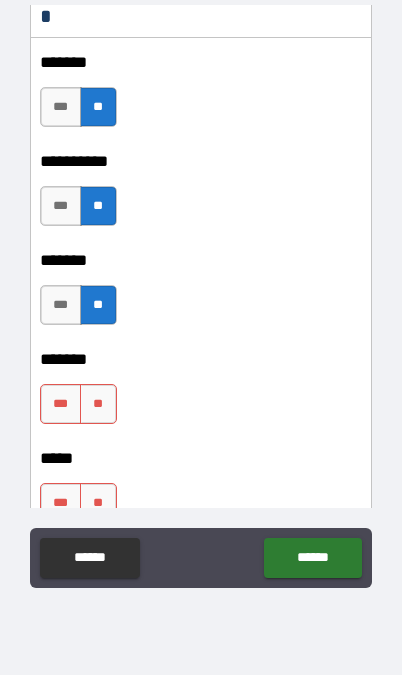 click on "**" at bounding box center (98, 404) 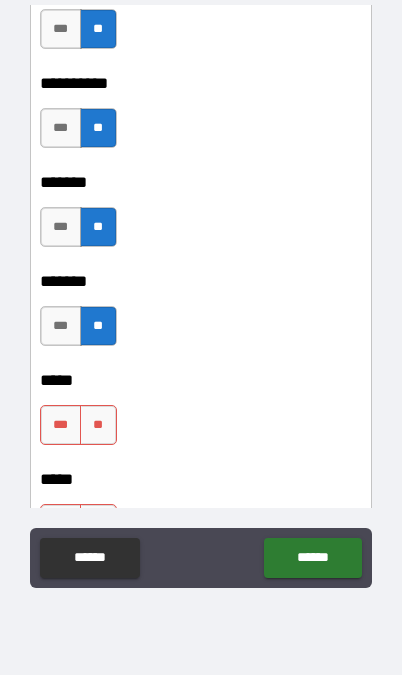scroll, scrollTop: 1917, scrollLeft: 0, axis: vertical 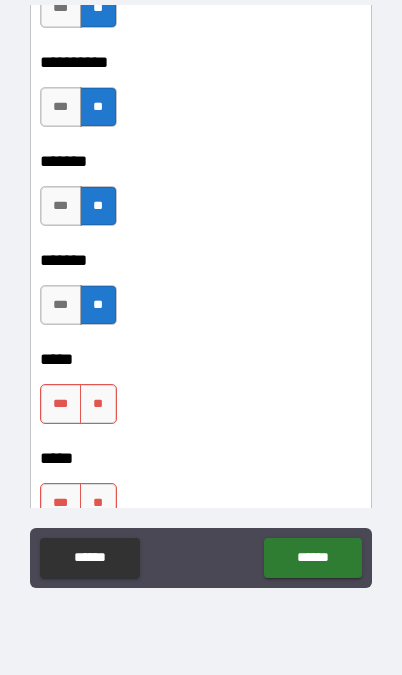 click on "**" at bounding box center (98, 404) 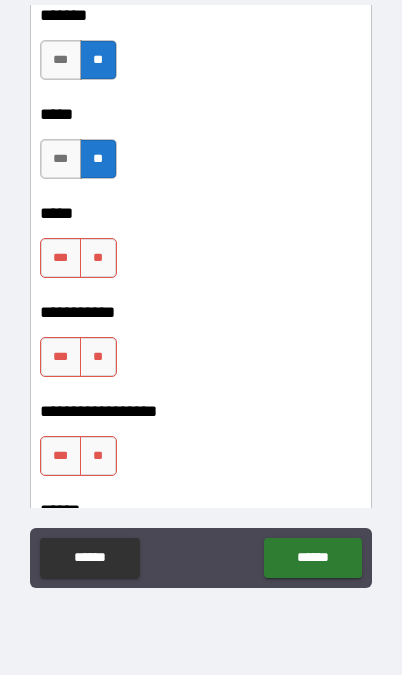 scroll, scrollTop: 2164, scrollLeft: 0, axis: vertical 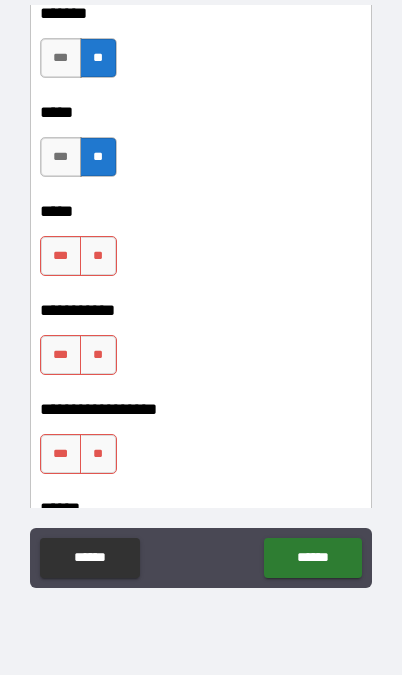 click on "**" at bounding box center [98, 355] 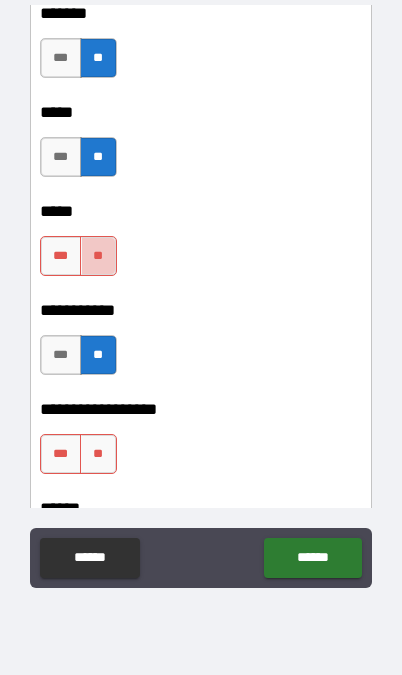 click on "**" at bounding box center [98, 256] 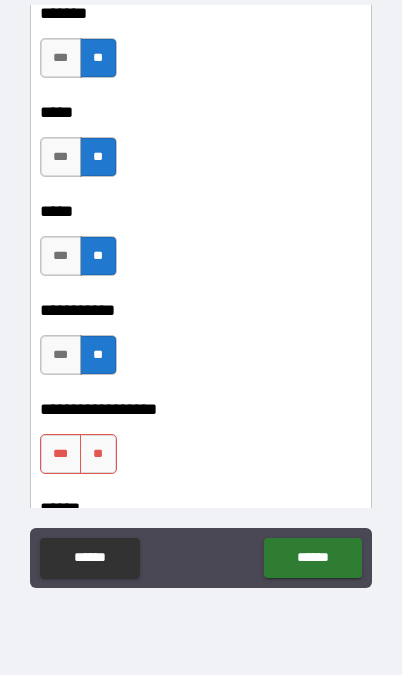 click on "**" at bounding box center [98, 454] 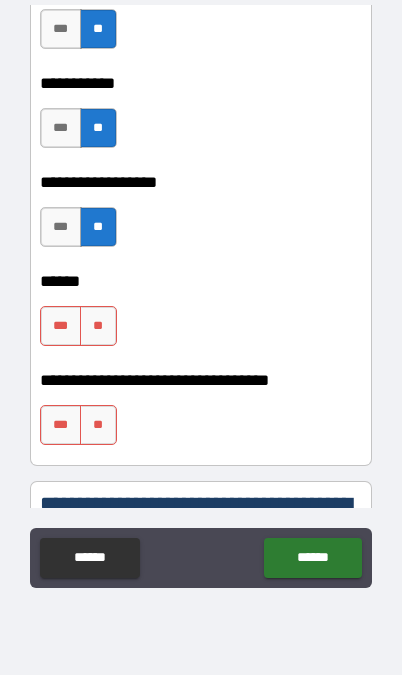 scroll, scrollTop: 2398, scrollLeft: 0, axis: vertical 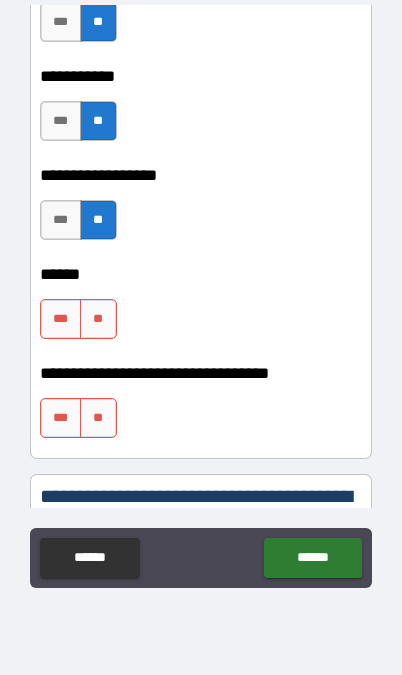 click on "**" at bounding box center (98, 319) 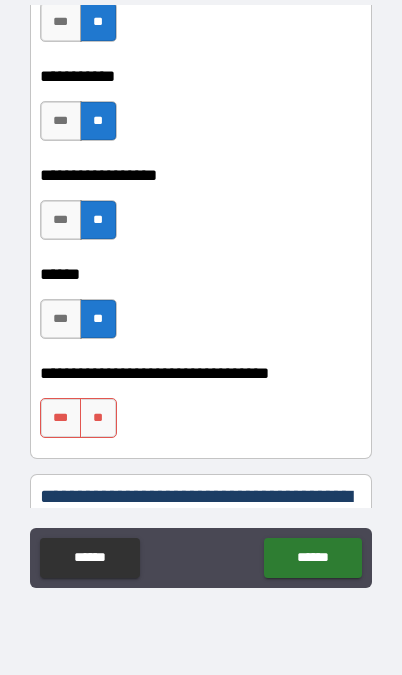 click on "**" at bounding box center [98, 418] 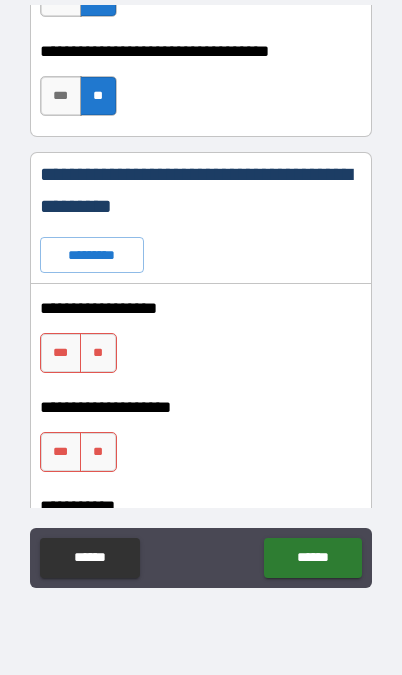 scroll, scrollTop: 2725, scrollLeft: 0, axis: vertical 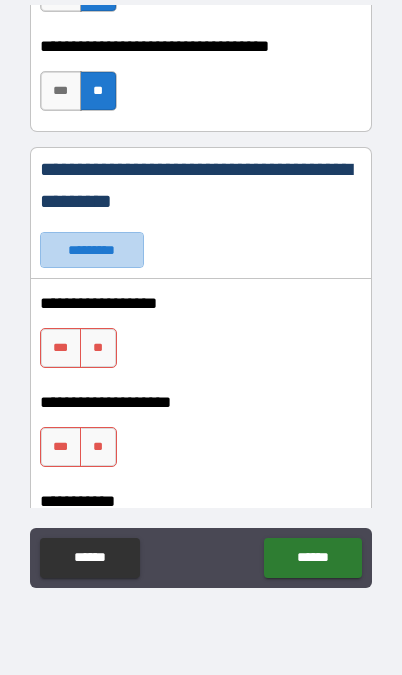 click on "*********" at bounding box center [92, 250] 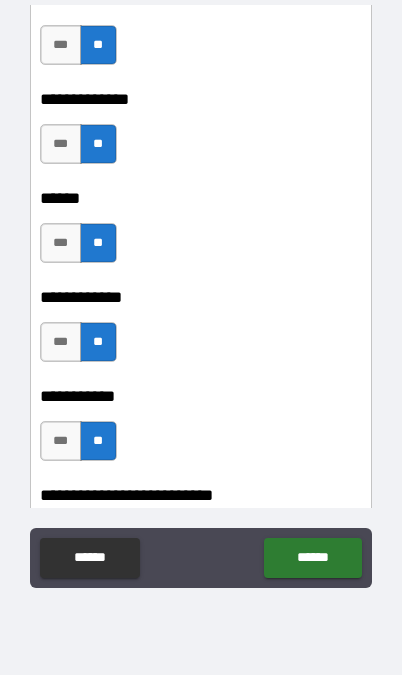 scroll, scrollTop: 4116, scrollLeft: 0, axis: vertical 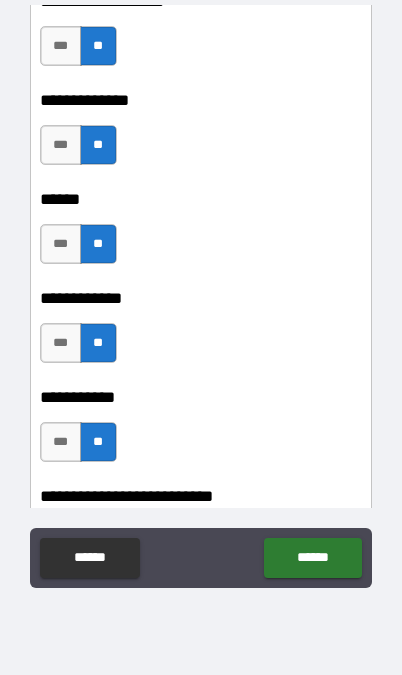 click on "***" at bounding box center (61, 244) 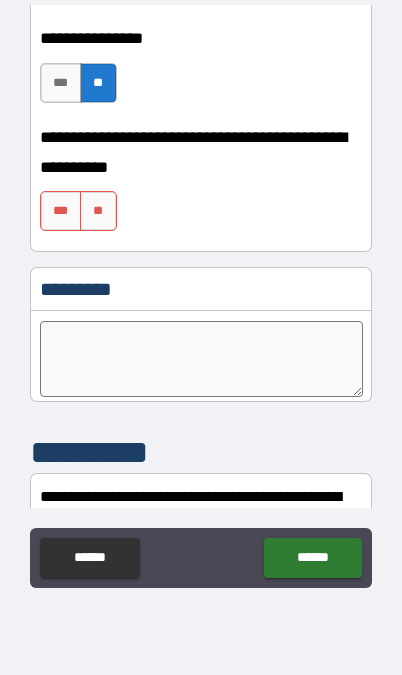 scroll, scrollTop: 10512, scrollLeft: 0, axis: vertical 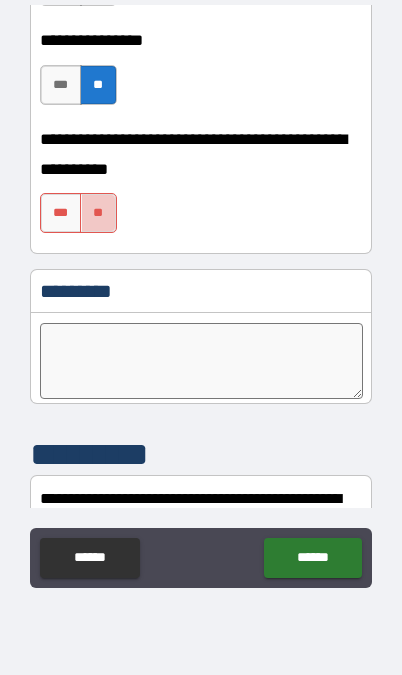 click on "**" at bounding box center [98, 213] 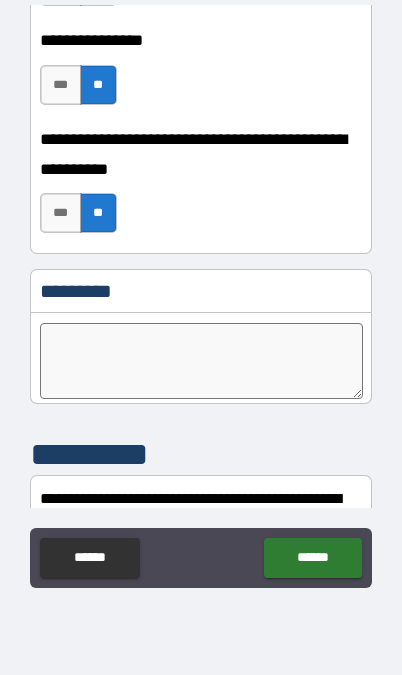 click at bounding box center [202, 361] 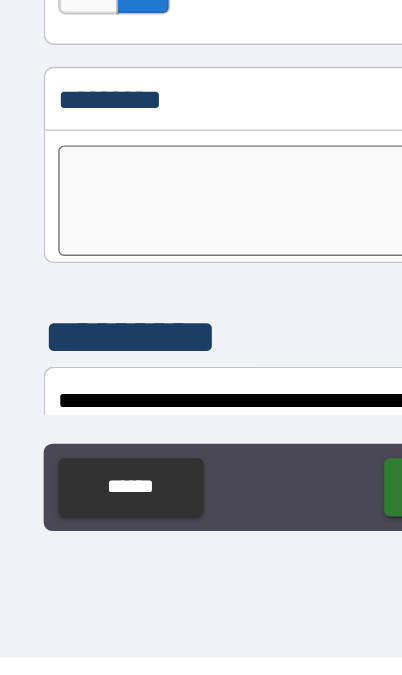 type on "*" 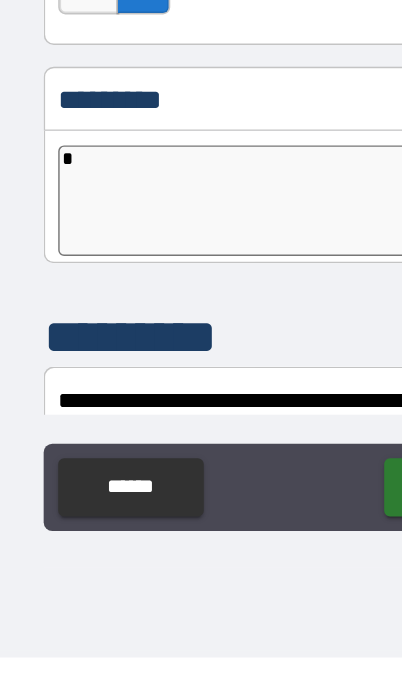 type on "*" 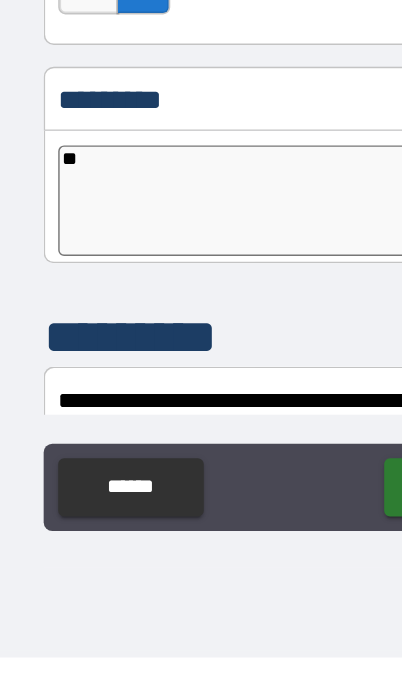 type on "*" 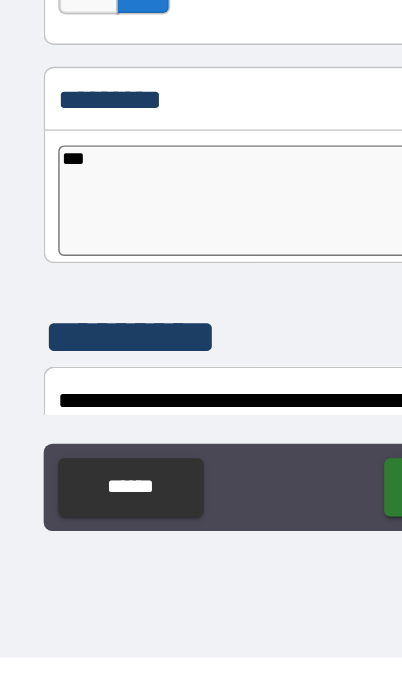 type on "****" 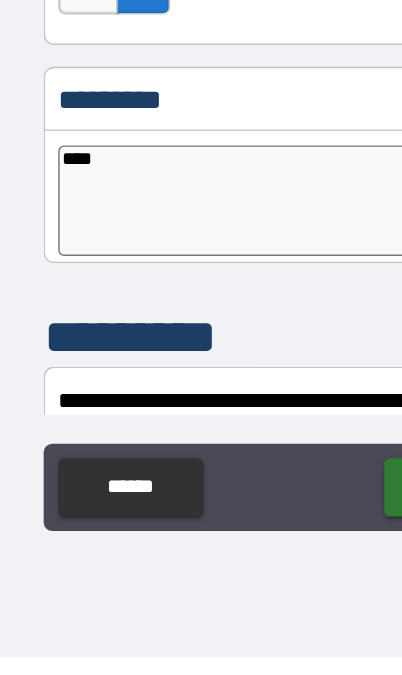 type on "*" 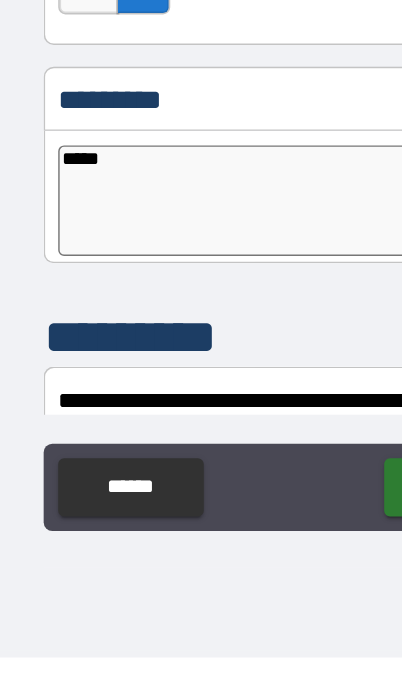 type on "*" 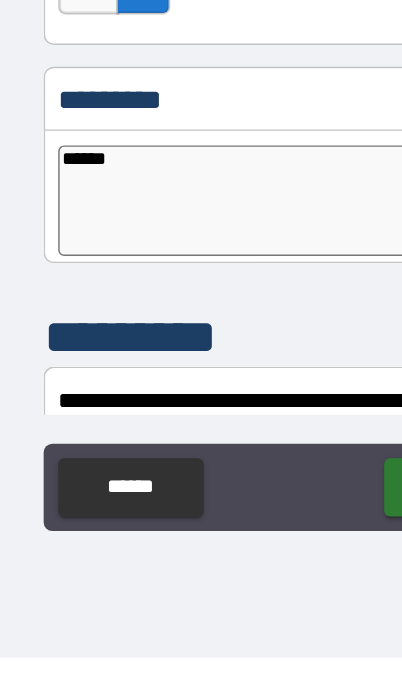 type on "*" 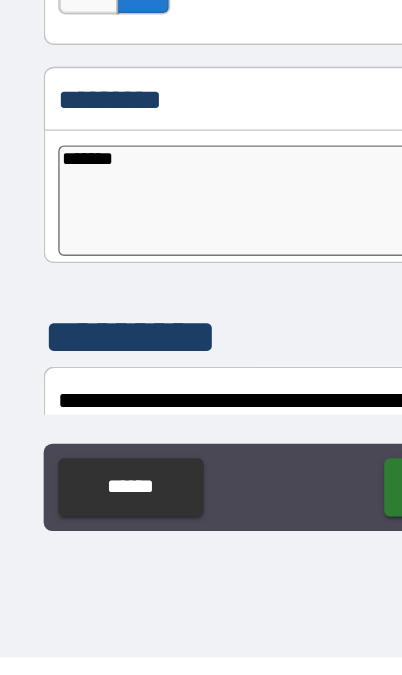 type on "*" 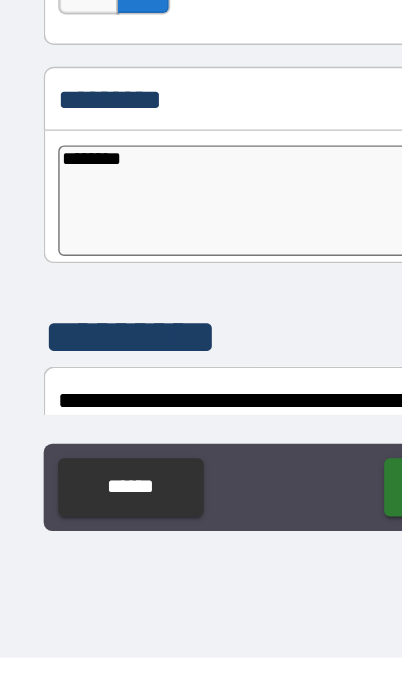 type on "*" 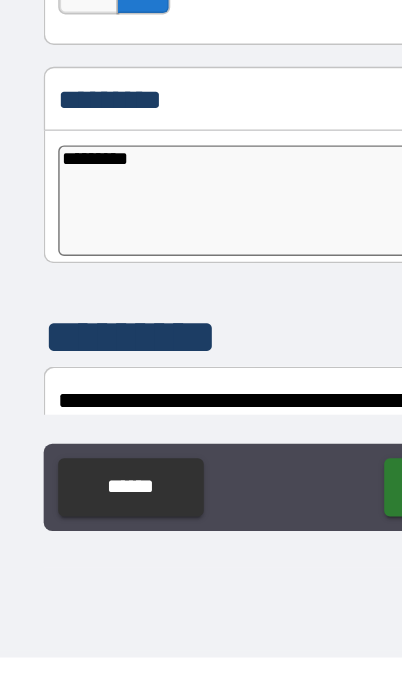 type on "*" 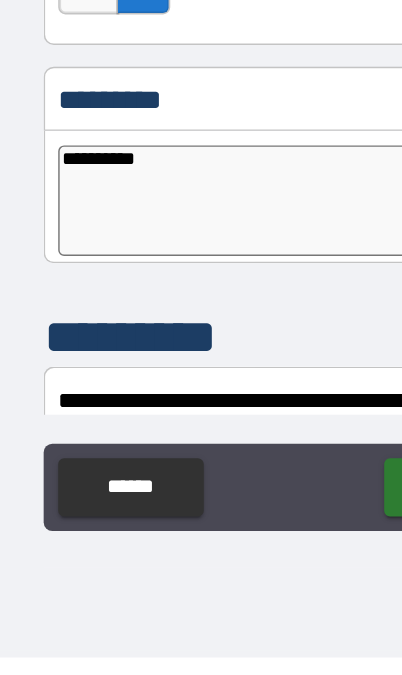 type on "*" 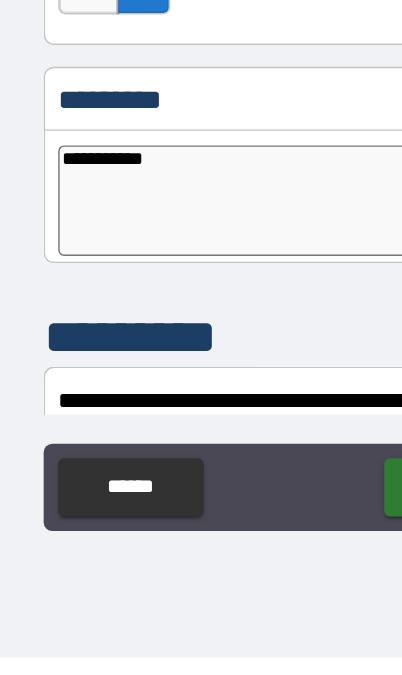 type on "*" 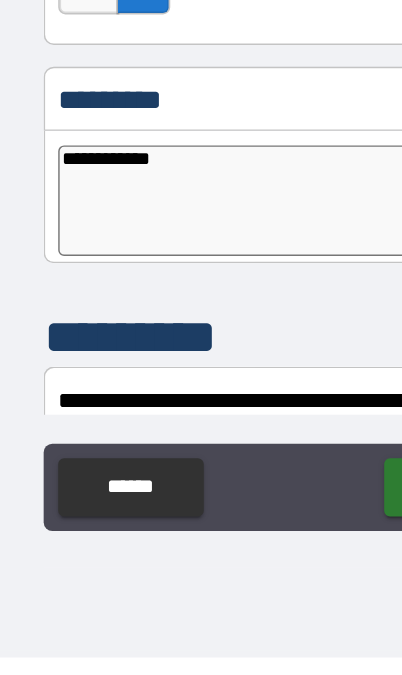 type on "*" 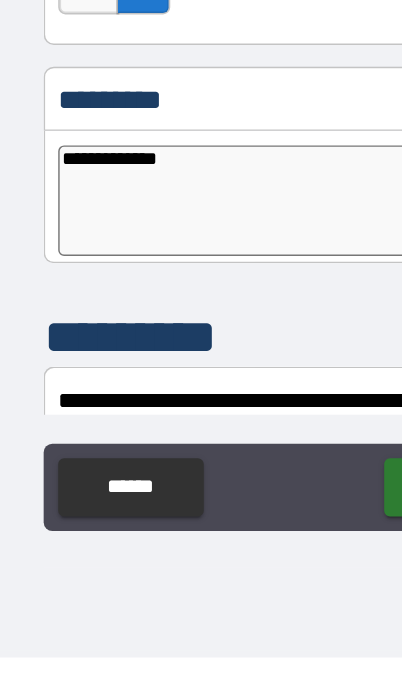 type on "*" 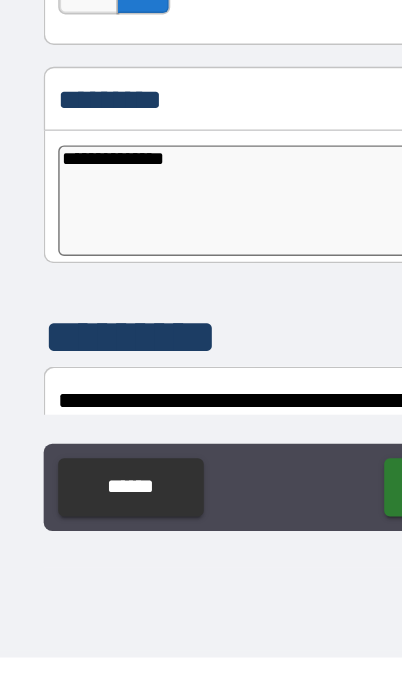type on "*" 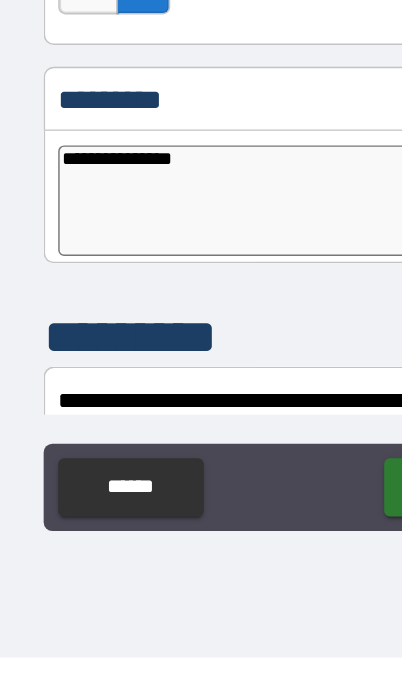 type on "*" 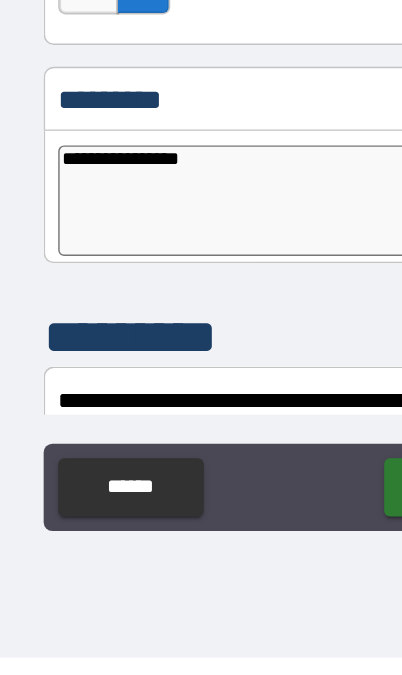 type on "*" 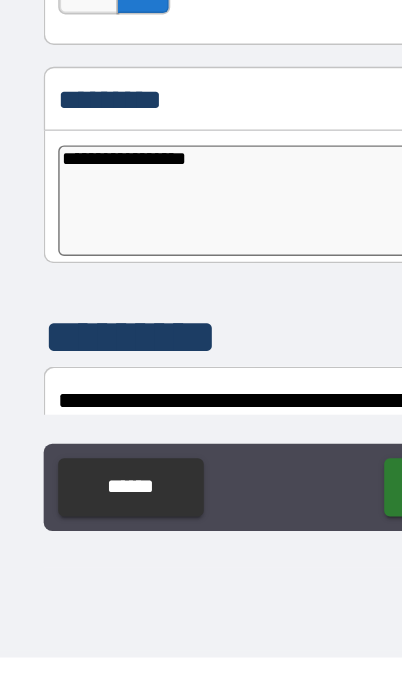 type on "*" 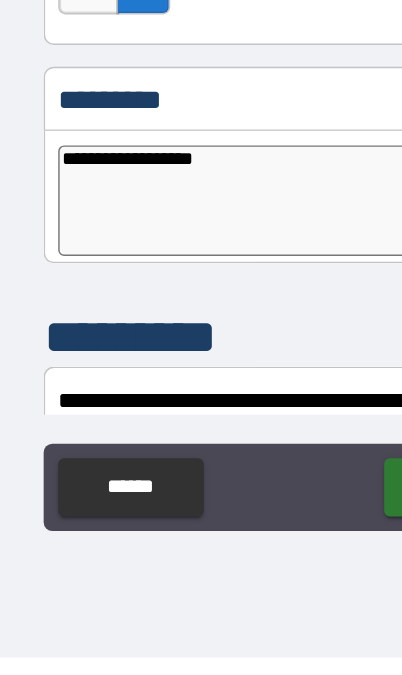 type on "*" 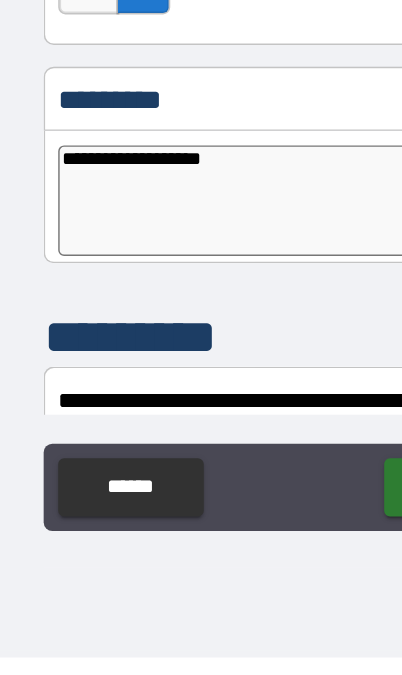 type on "*" 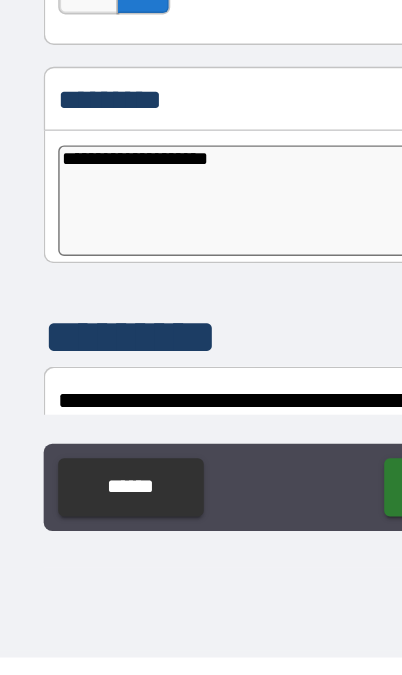 type on "*" 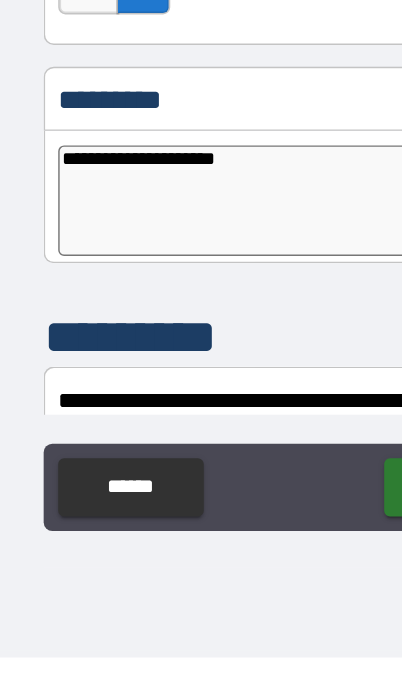type on "*" 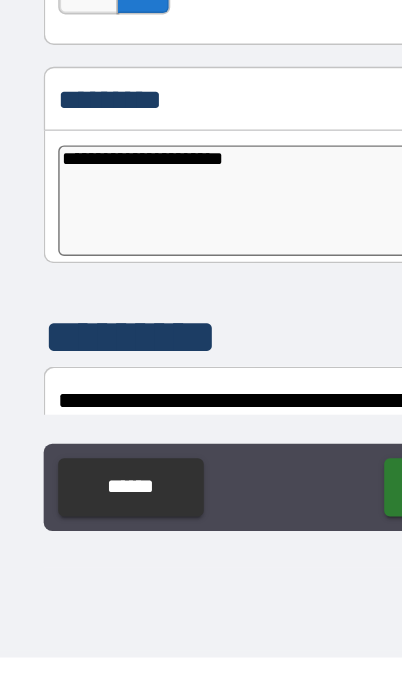 type on "*" 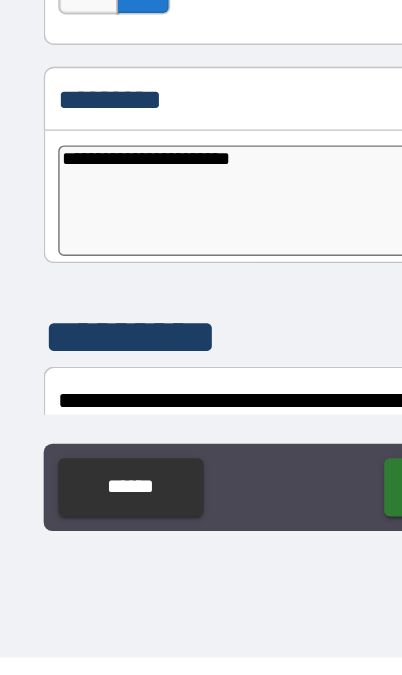 type on "*" 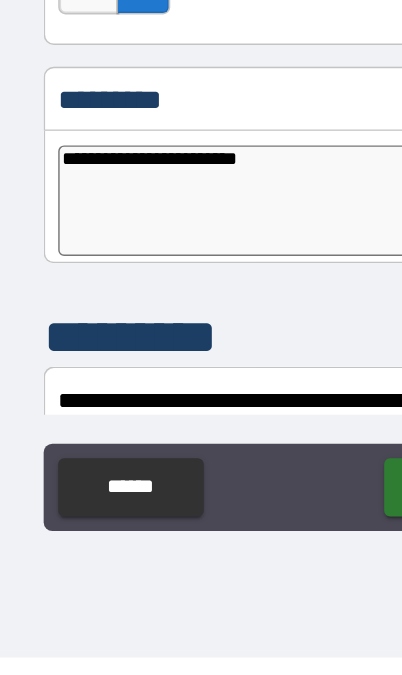type on "*" 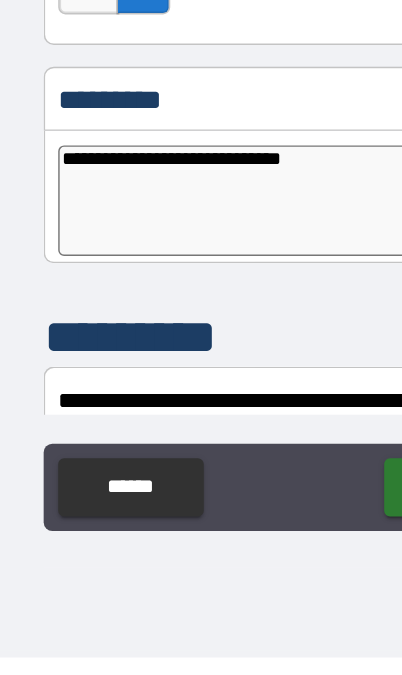 type on "**********" 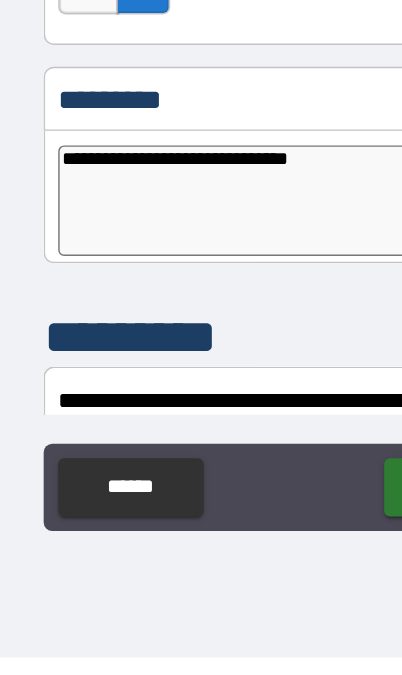 type on "*" 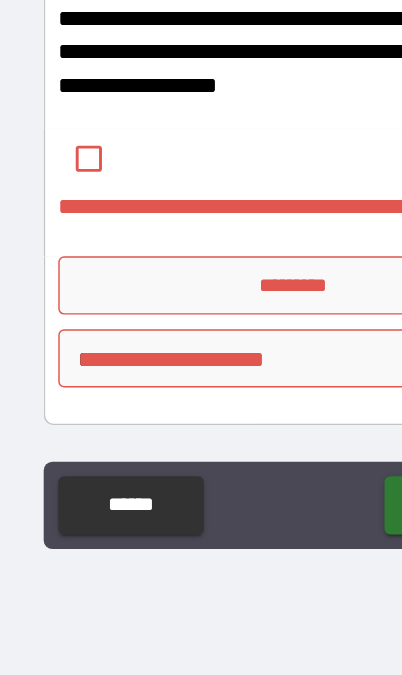 scroll, scrollTop: 10835, scrollLeft: 0, axis: vertical 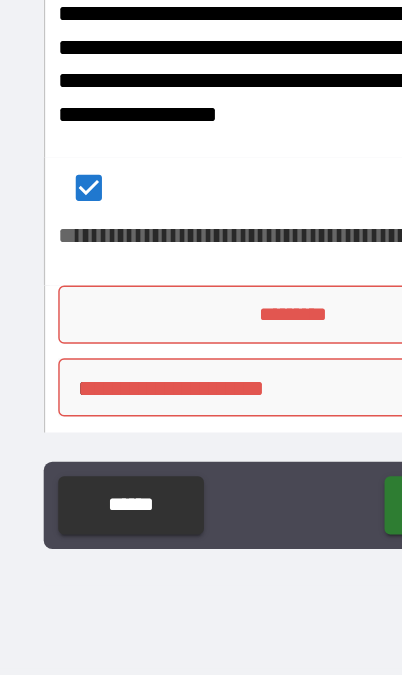 click on "*********" at bounding box center [201, 427] 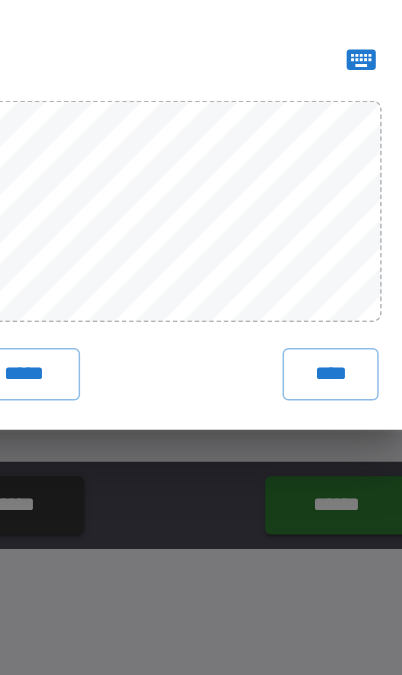 click on "*****" at bounding box center [98, 468] 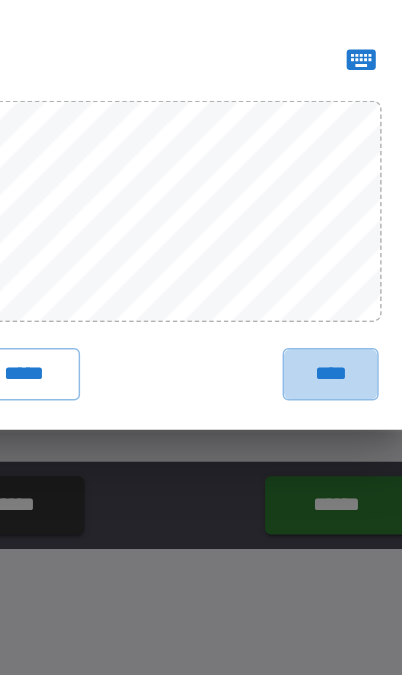 click on "****" at bounding box center [309, 468] 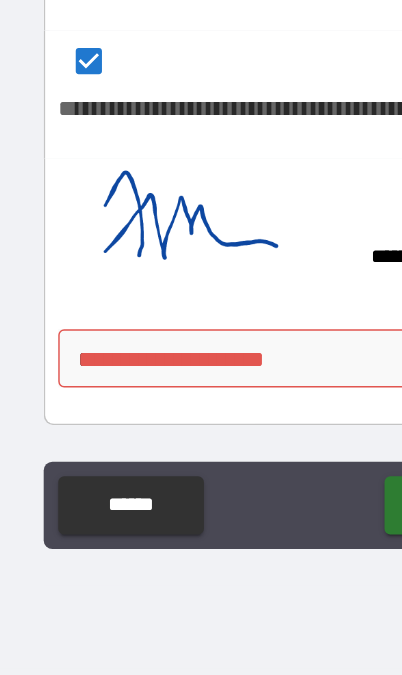 scroll, scrollTop: 10922, scrollLeft: 0, axis: vertical 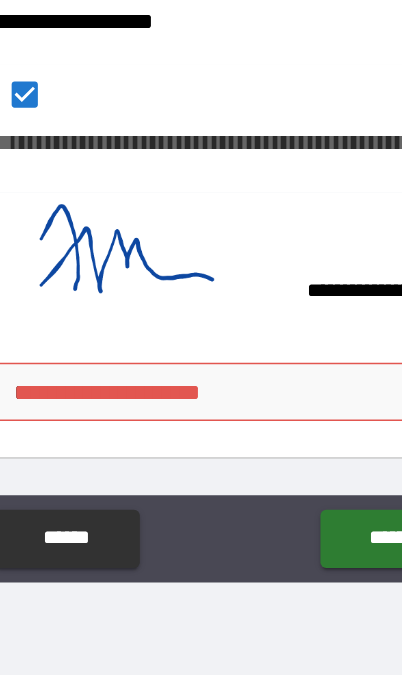 click on "**********" at bounding box center [201, 295] 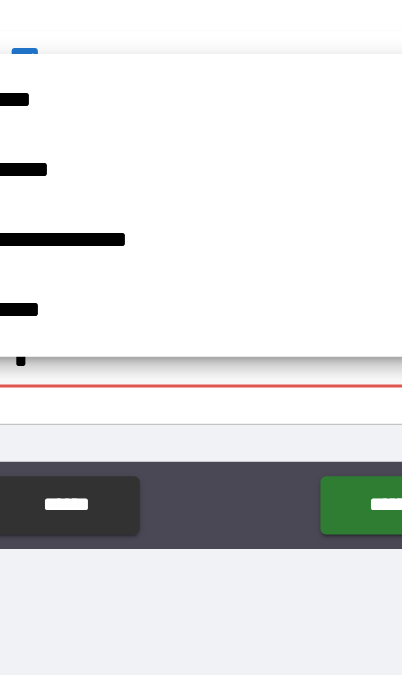 click on "****" at bounding box center [185, 280] 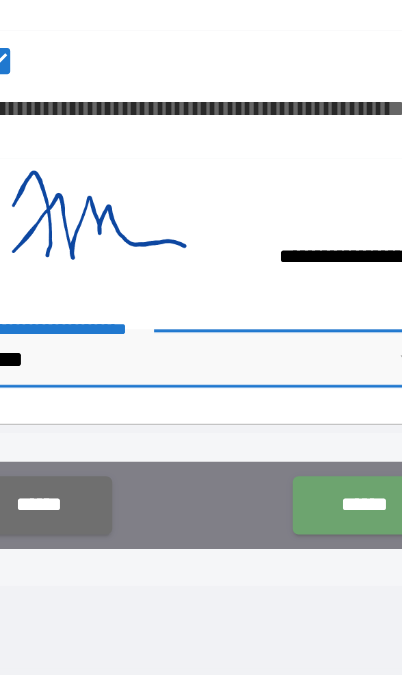 click on "******" at bounding box center [312, 558] 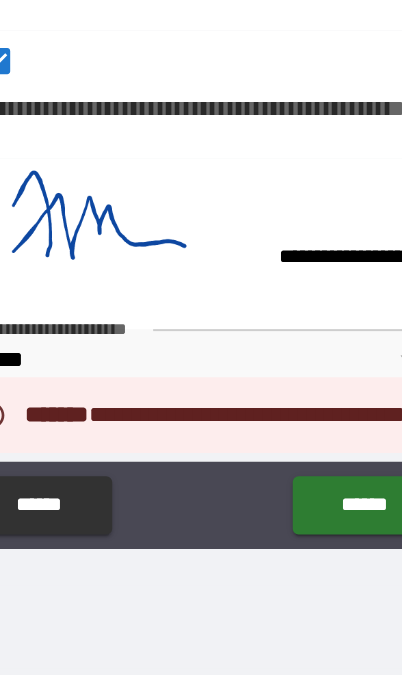 type on "*" 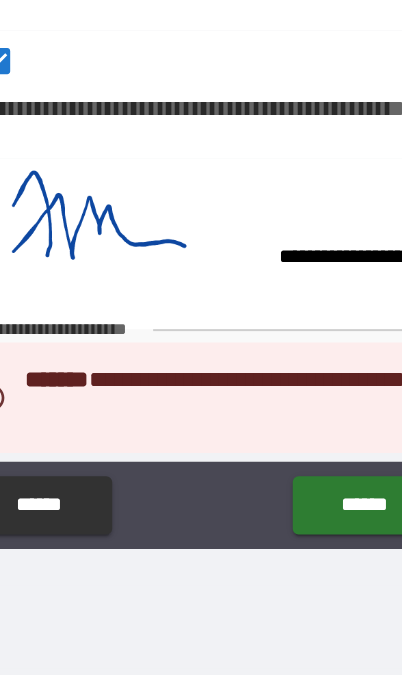 click on "**********" at bounding box center (201, 295) 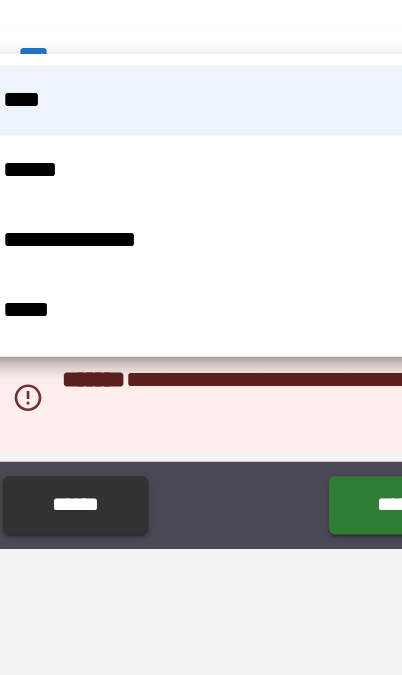 click at bounding box center (201, 337) 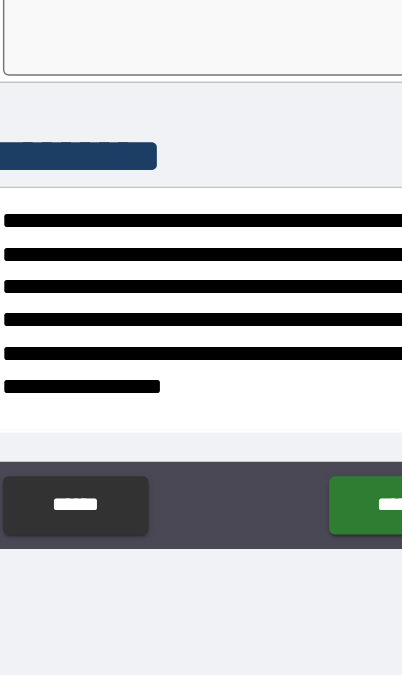 scroll, scrollTop: 10644, scrollLeft: 0, axis: vertical 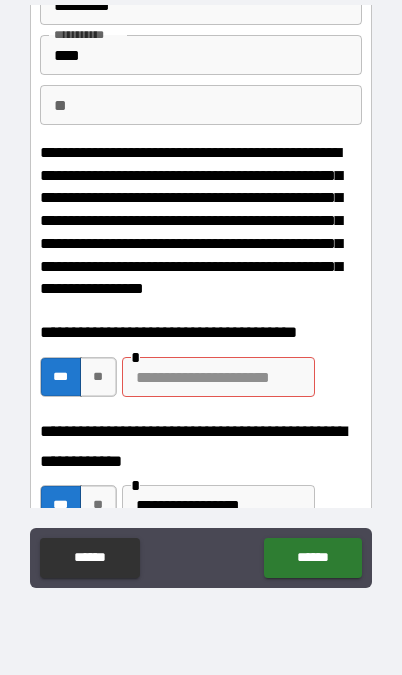 click at bounding box center (218, 377) 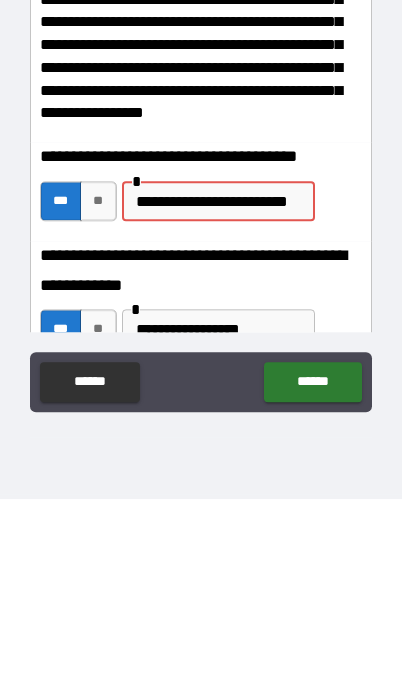 type on "**********" 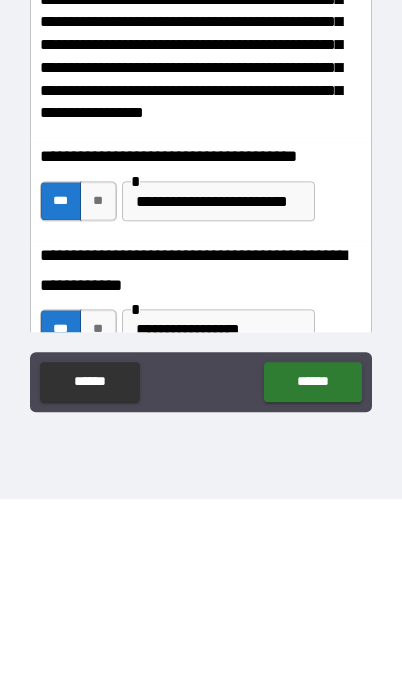 type on "*" 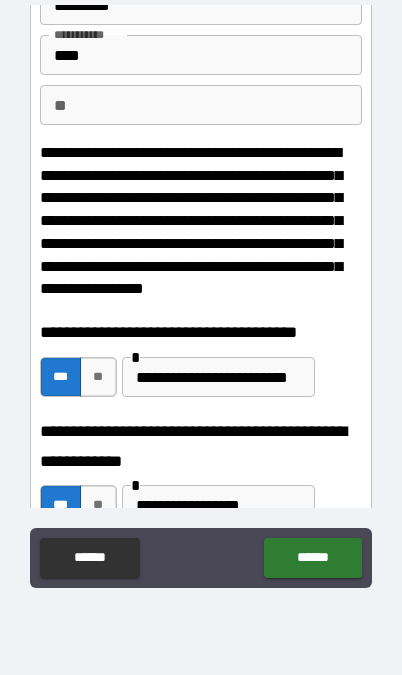 click on "******" at bounding box center (312, 558) 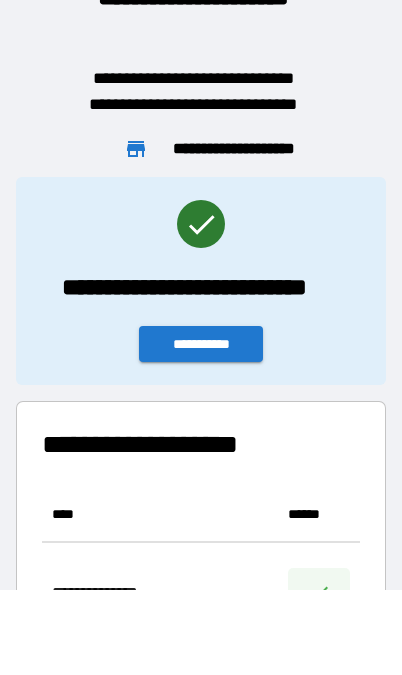 scroll, scrollTop: 1, scrollLeft: 1, axis: both 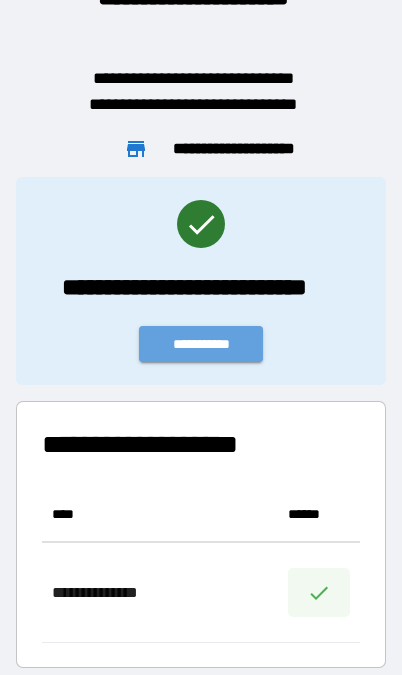 click on "**********" at bounding box center [201, 344] 